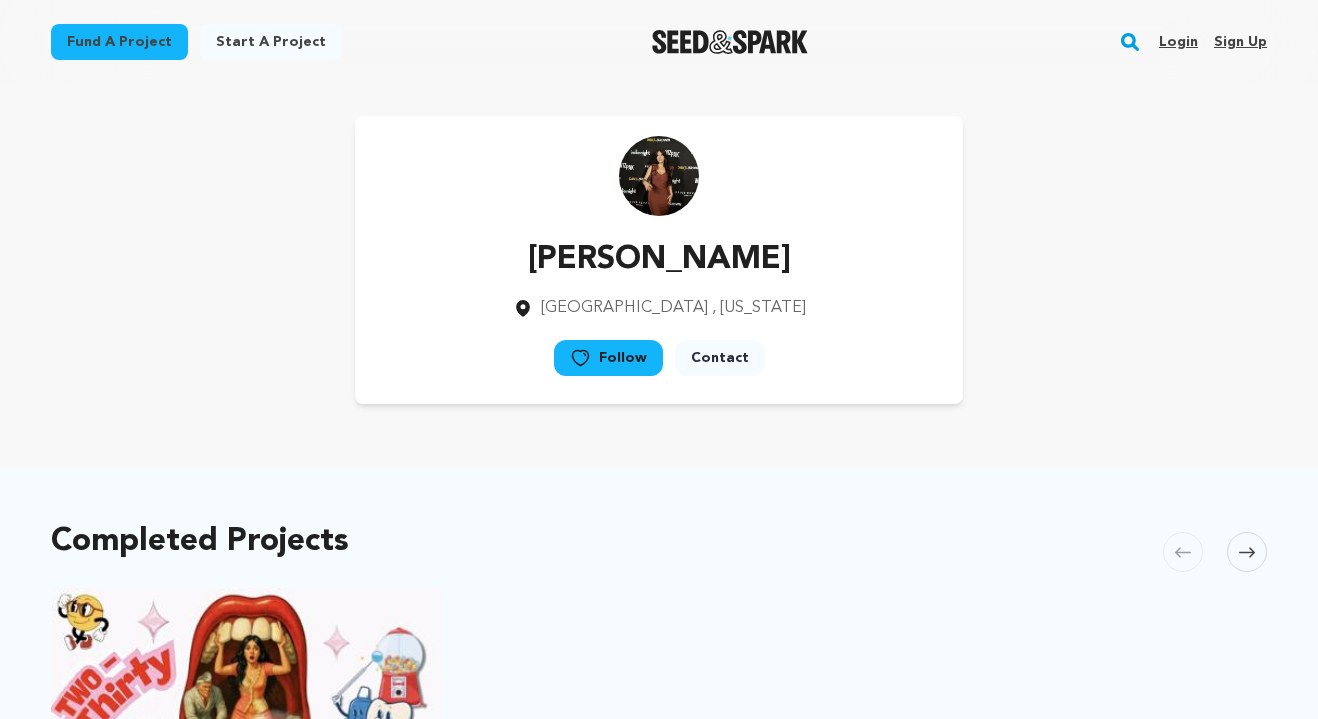 scroll, scrollTop: 609, scrollLeft: 0, axis: vertical 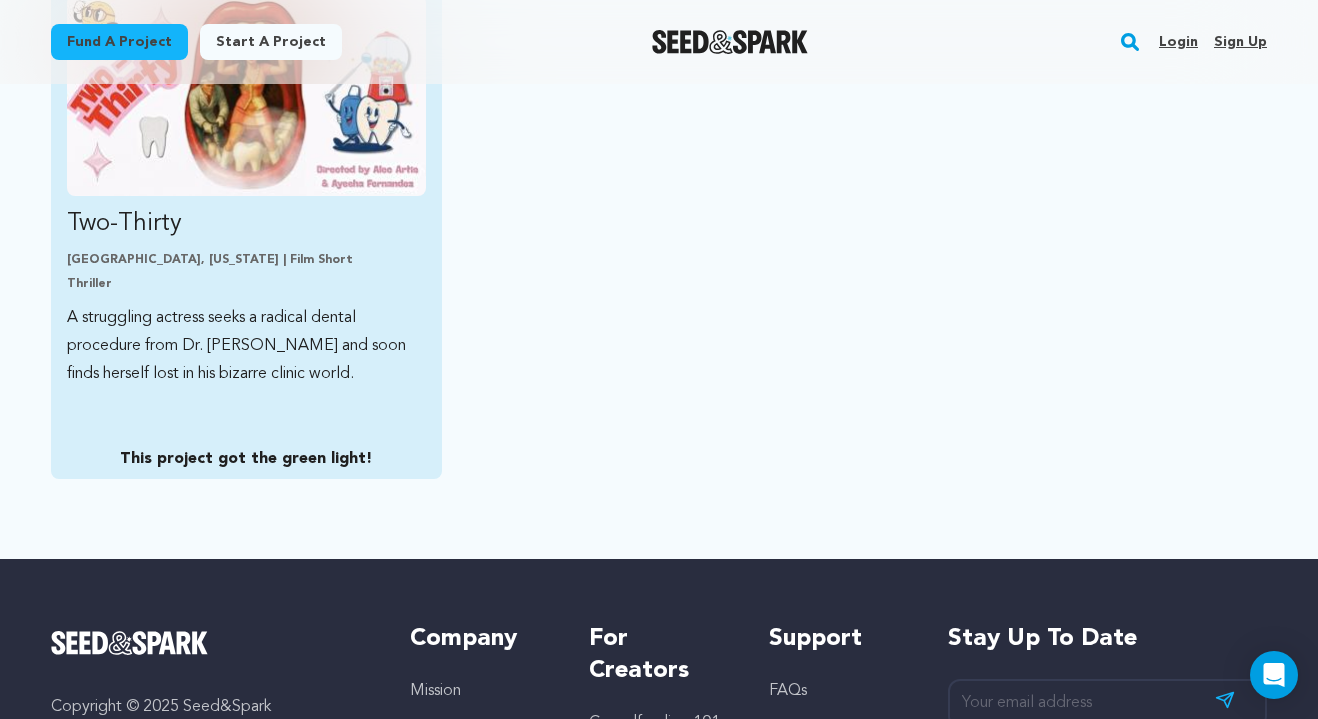 click on "This project got the green light!" at bounding box center [246, 459] 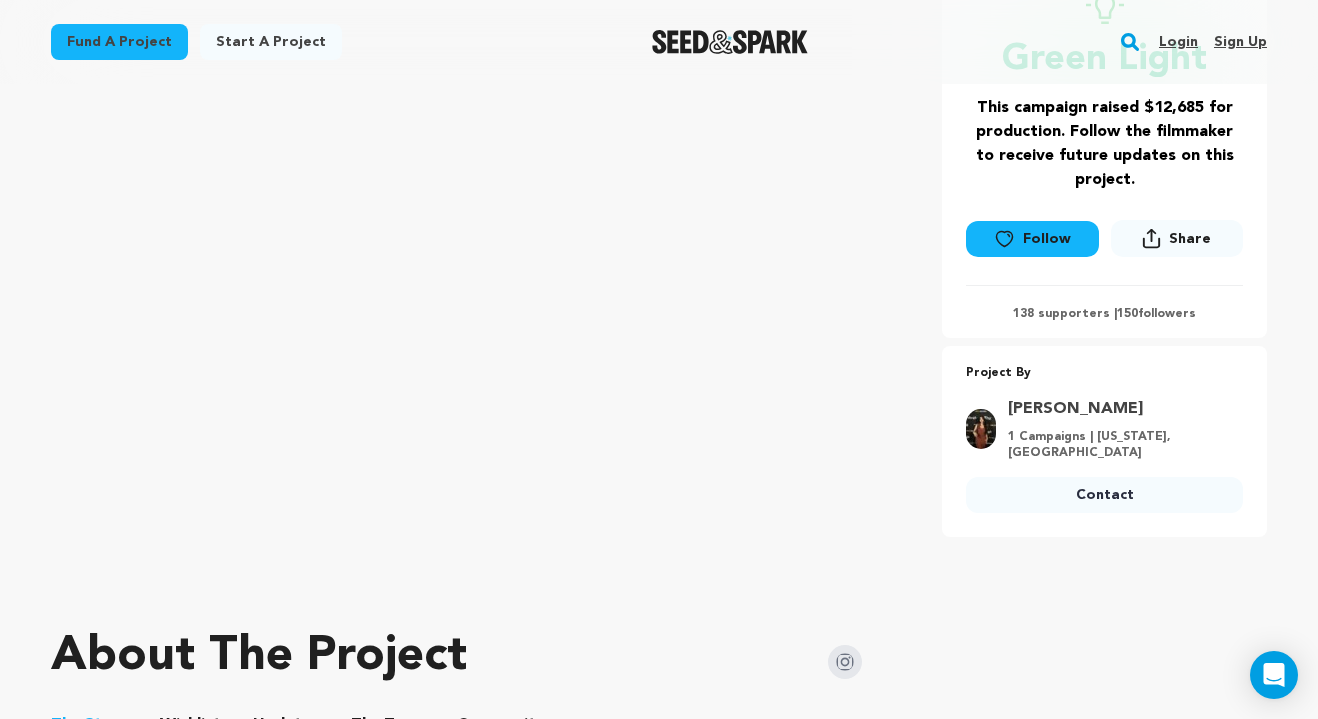 scroll, scrollTop: 0, scrollLeft: 0, axis: both 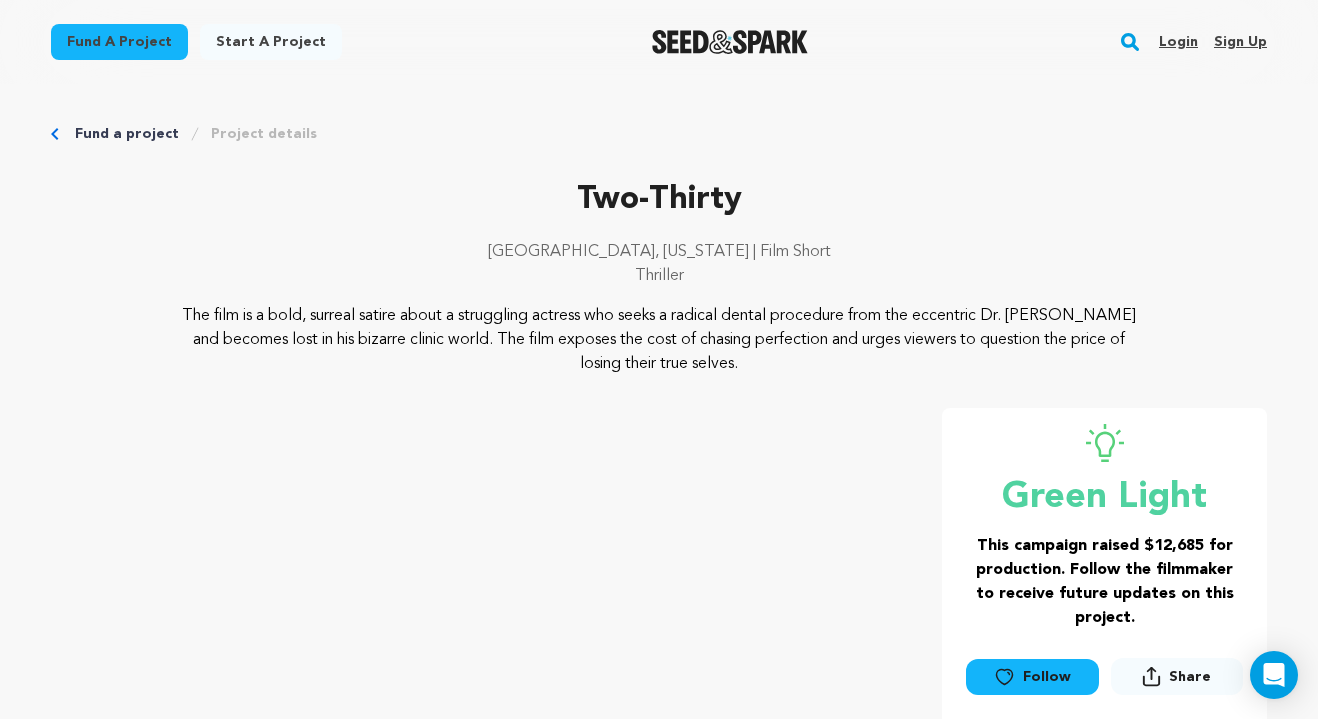 click on "Login" at bounding box center (1178, 42) 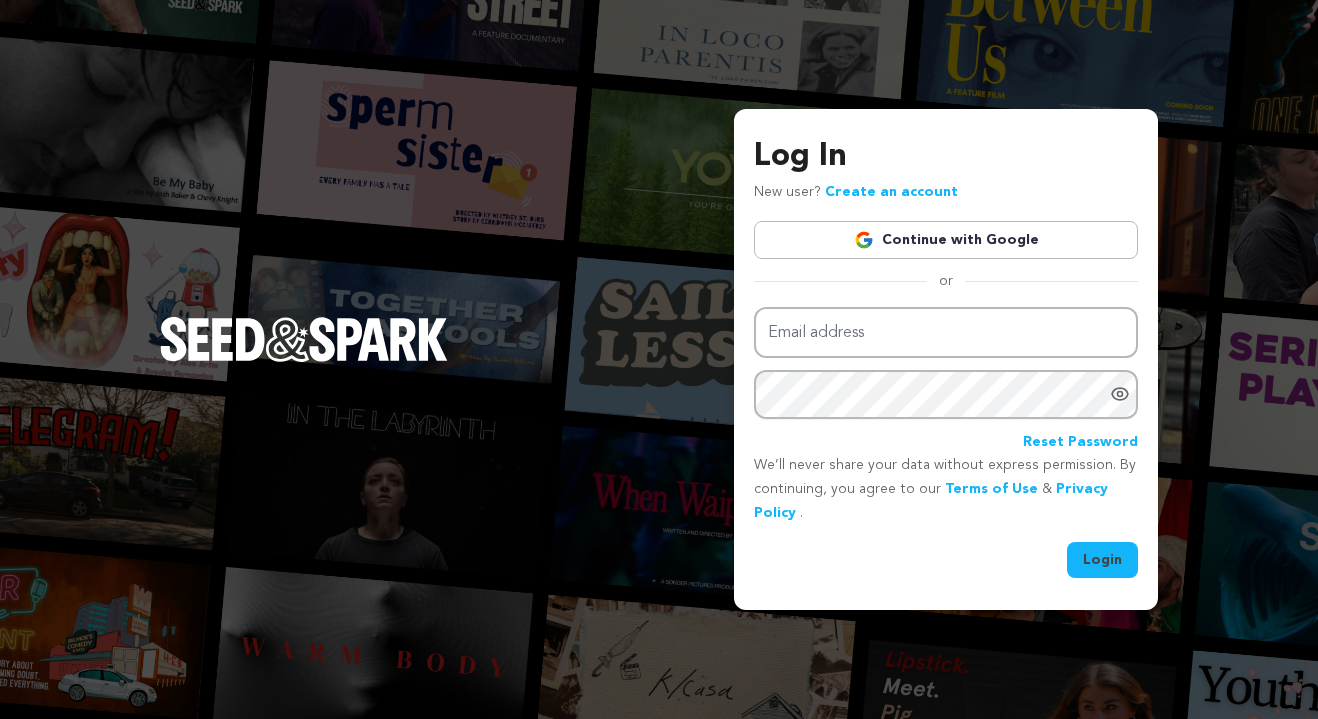 scroll, scrollTop: 0, scrollLeft: 0, axis: both 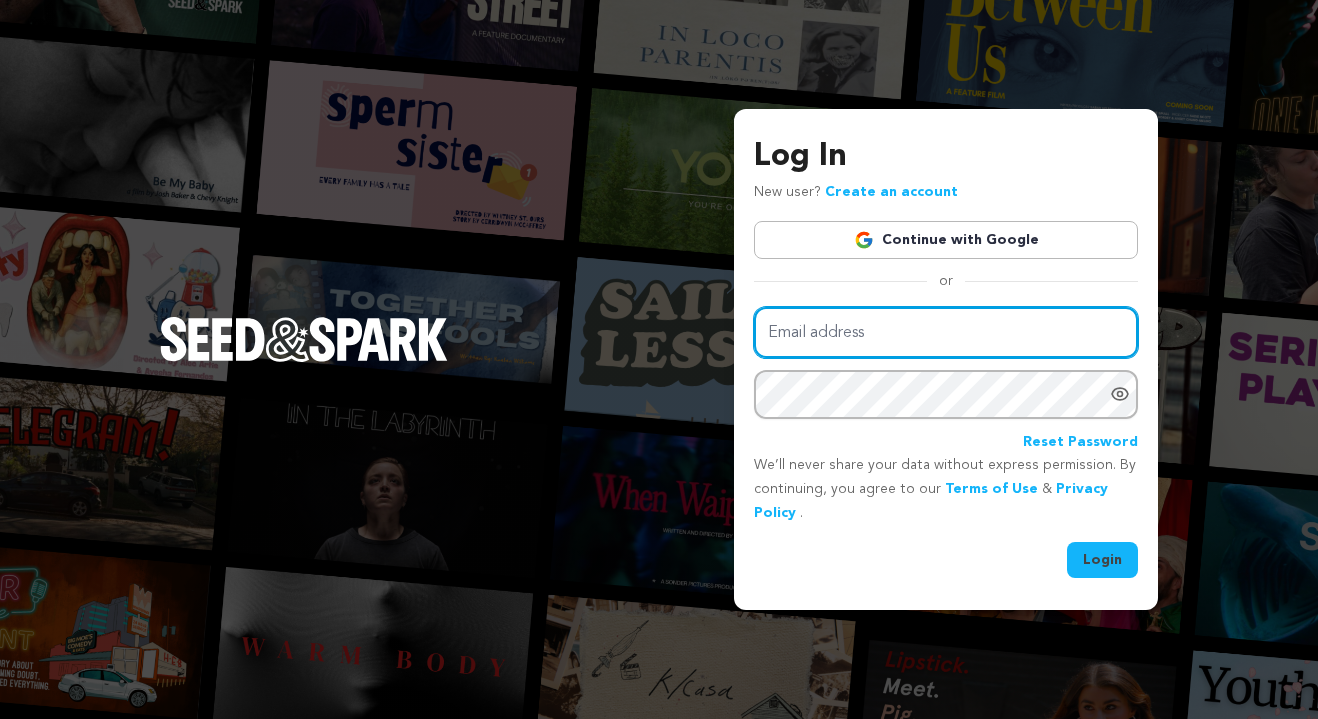 type on "[EMAIL_ADDRESS][PERSON_NAME][DOMAIN_NAME]" 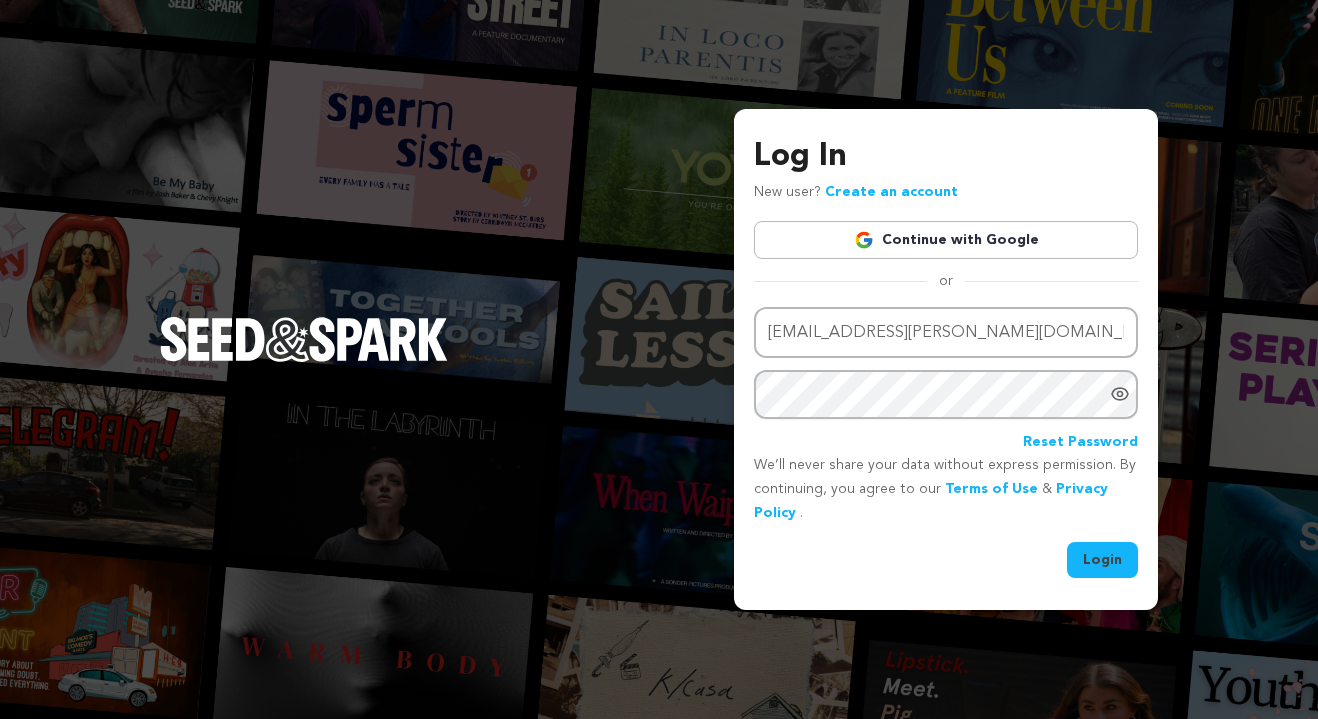 click on "Login" at bounding box center [1102, 560] 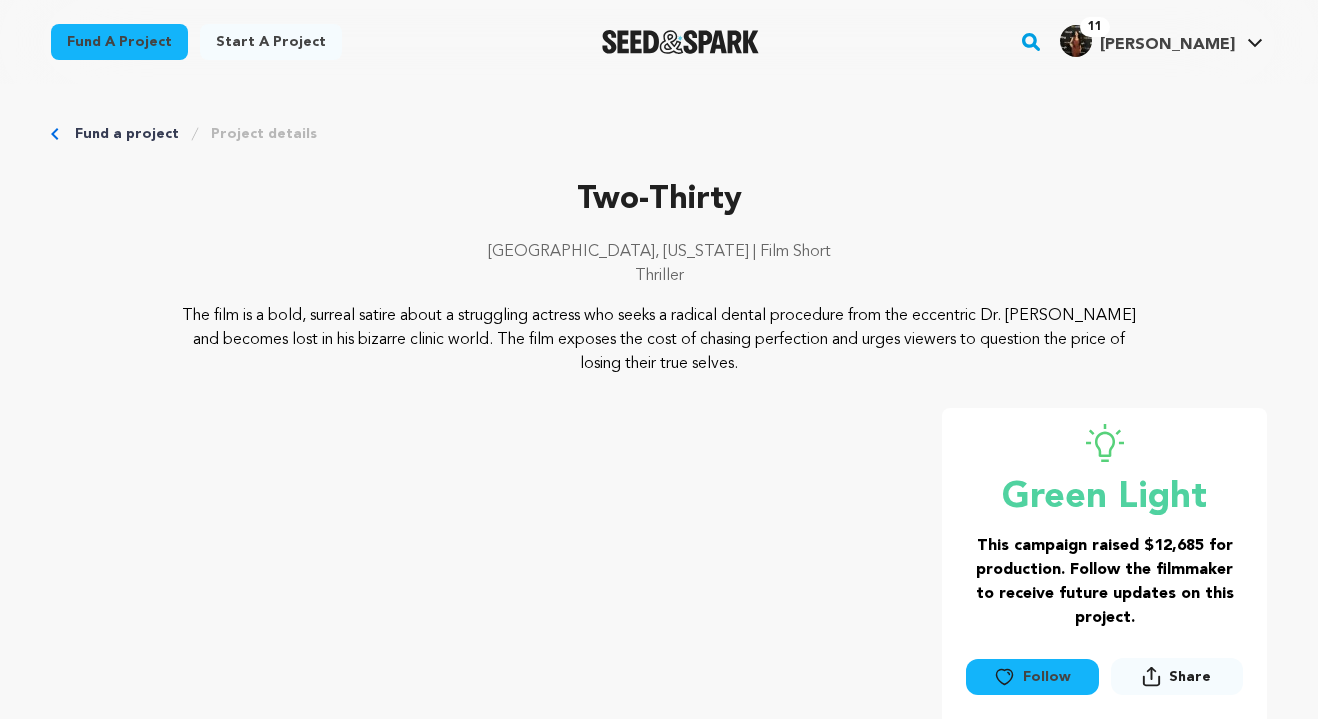scroll, scrollTop: 0, scrollLeft: 0, axis: both 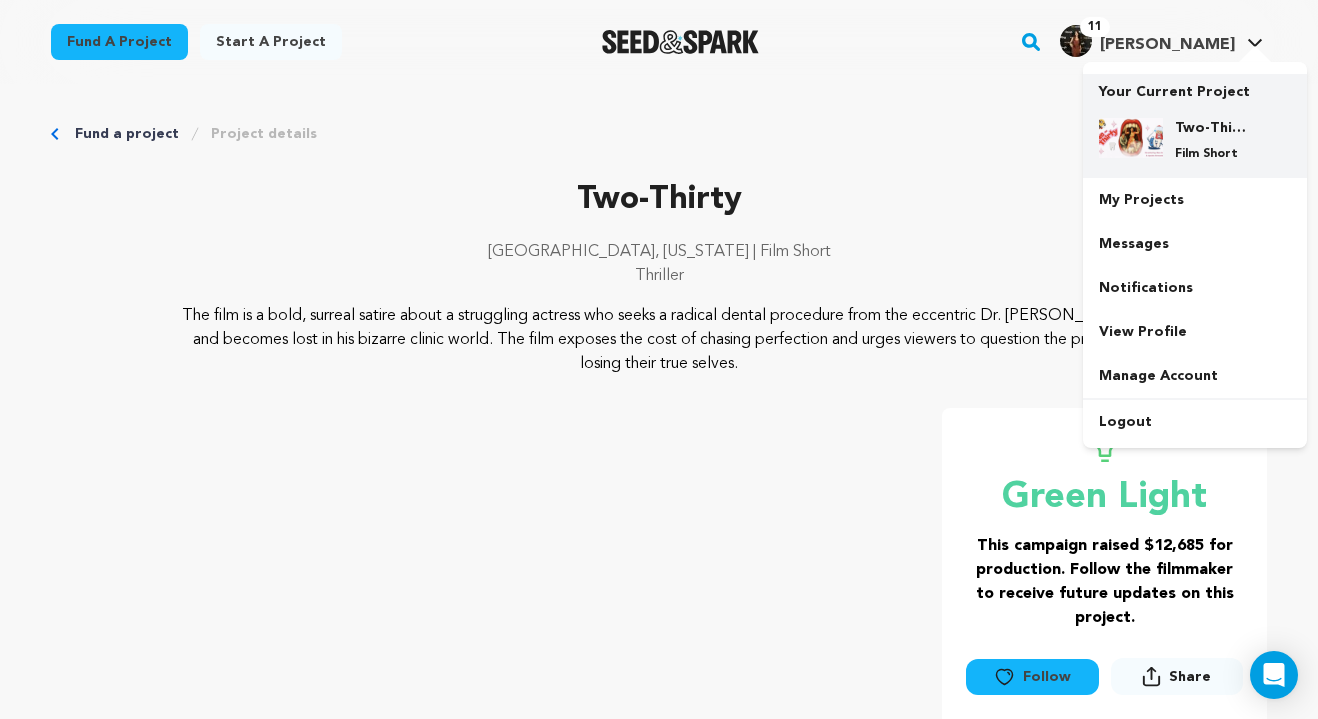 click on "Two-Thirty" at bounding box center (1211, 128) 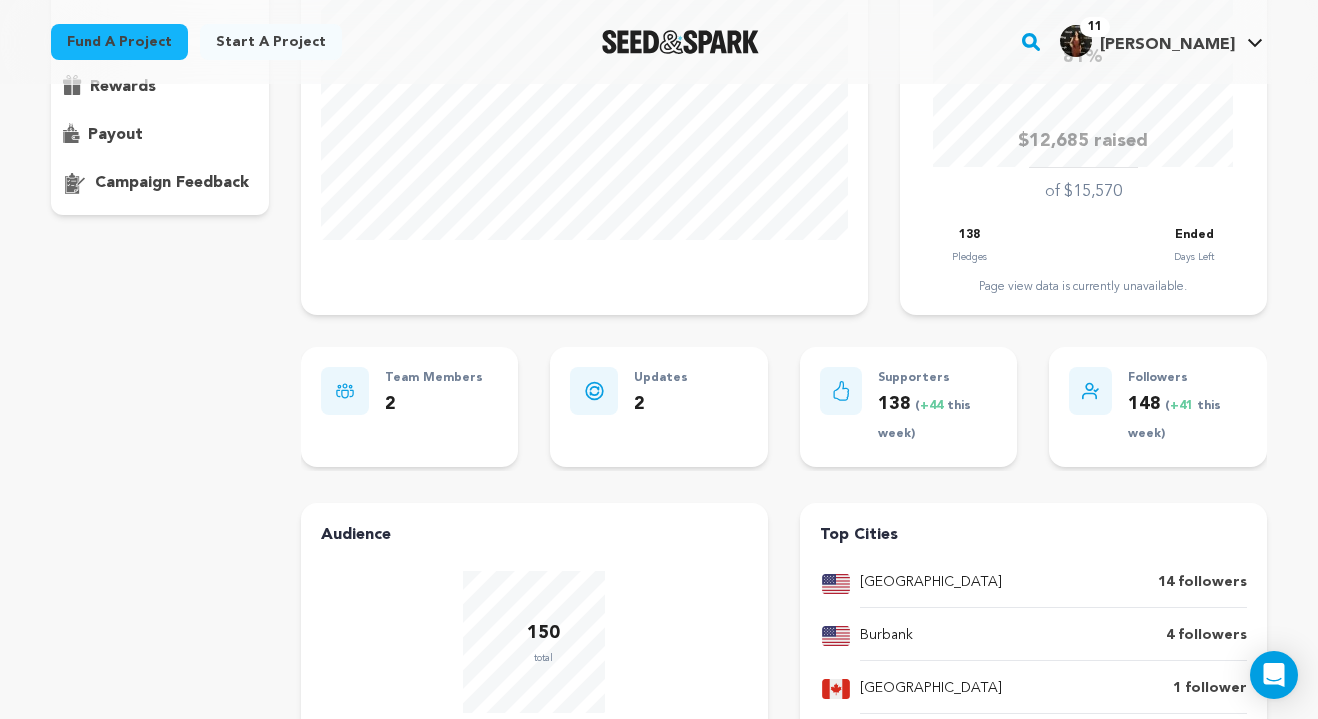 scroll, scrollTop: 0, scrollLeft: 0, axis: both 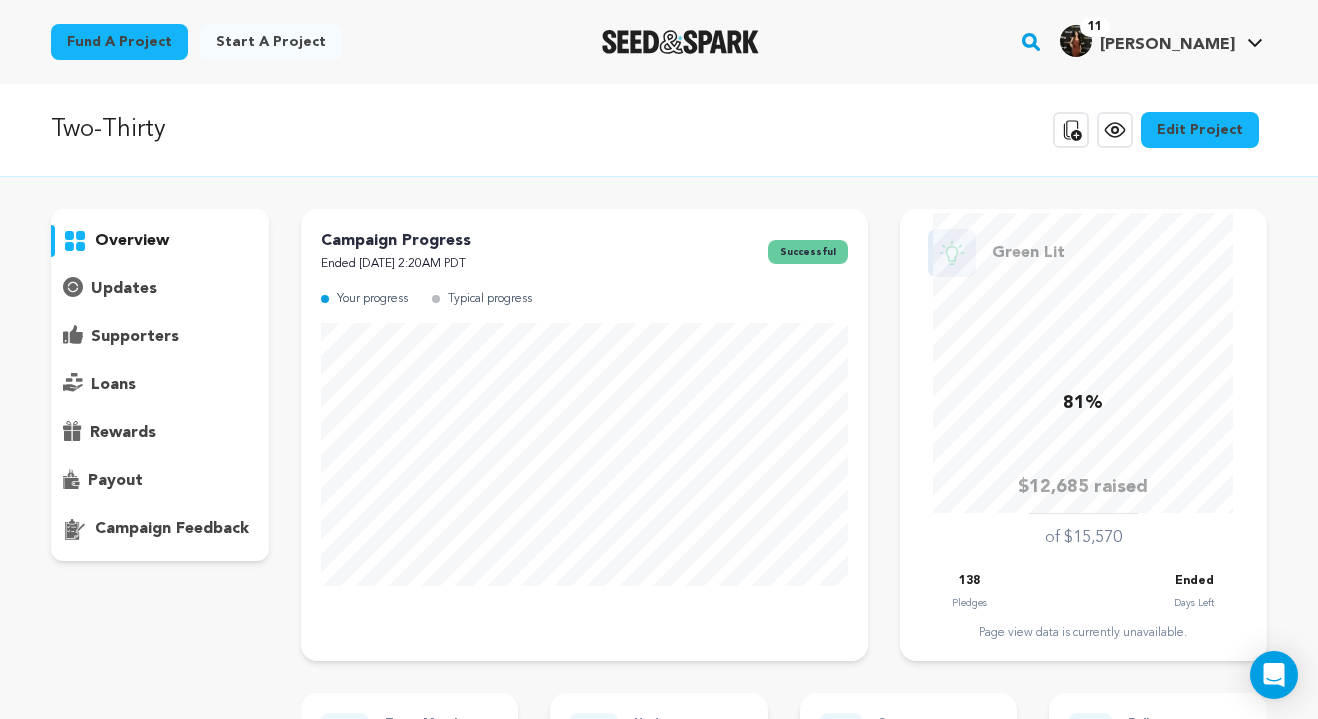 click on "loans" at bounding box center (113, 385) 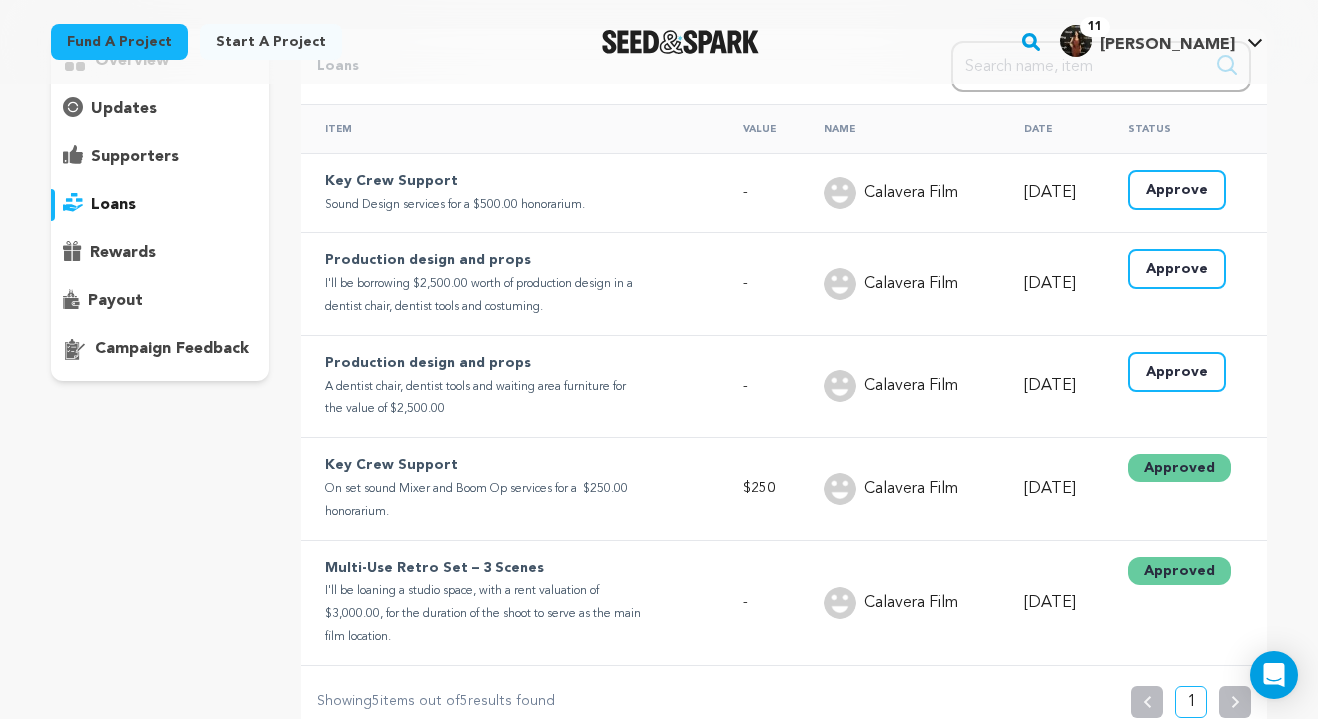 scroll, scrollTop: 0, scrollLeft: 0, axis: both 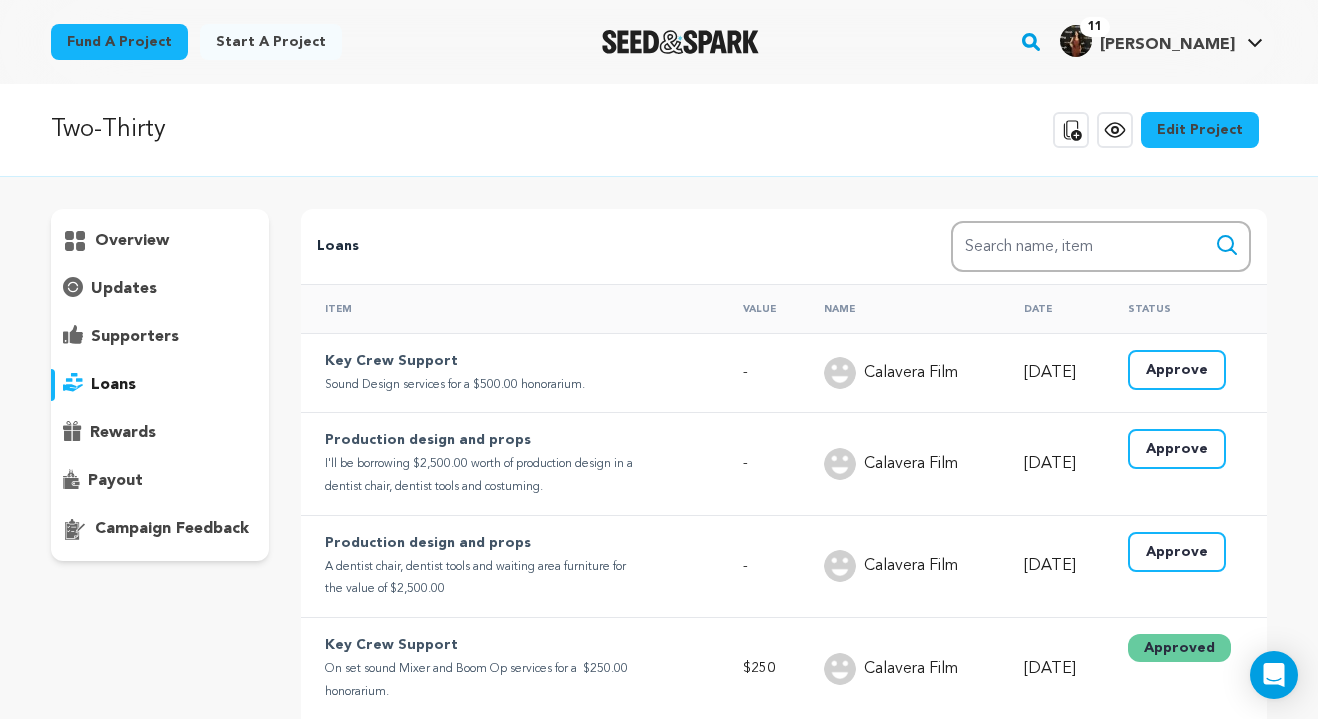click 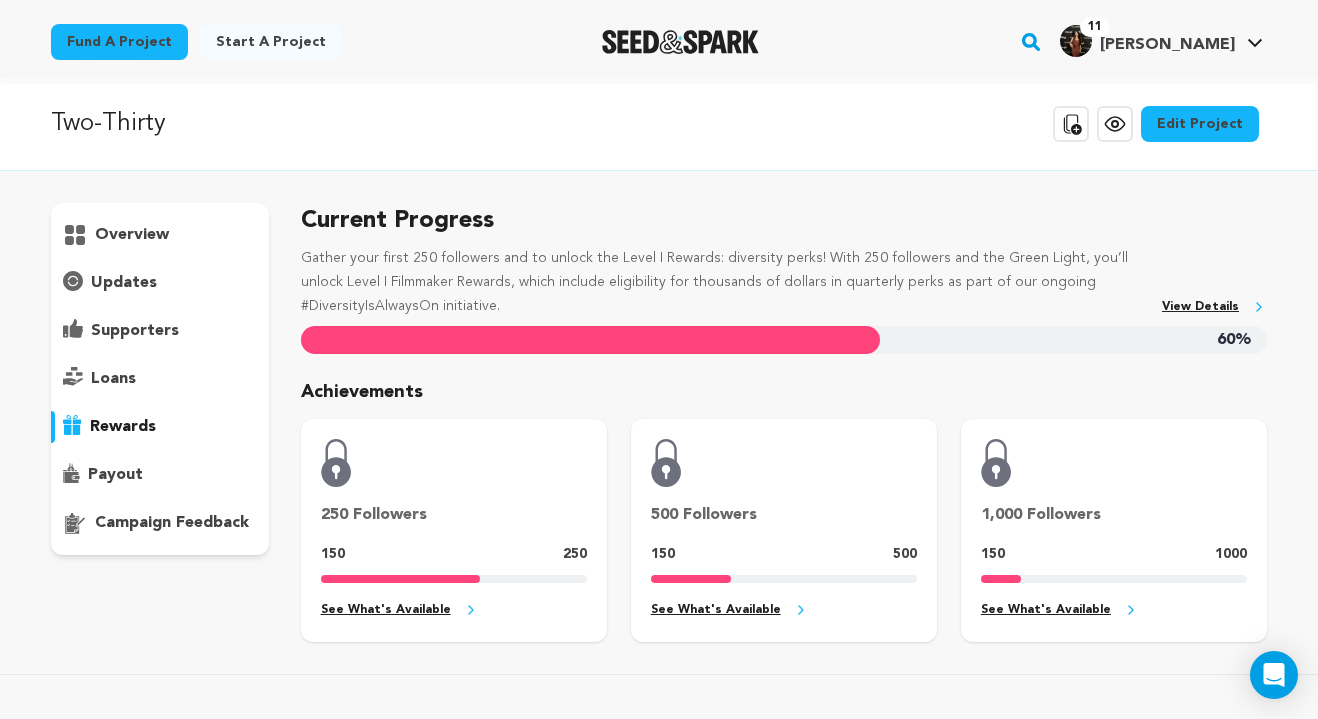 scroll, scrollTop: 3, scrollLeft: 0, axis: vertical 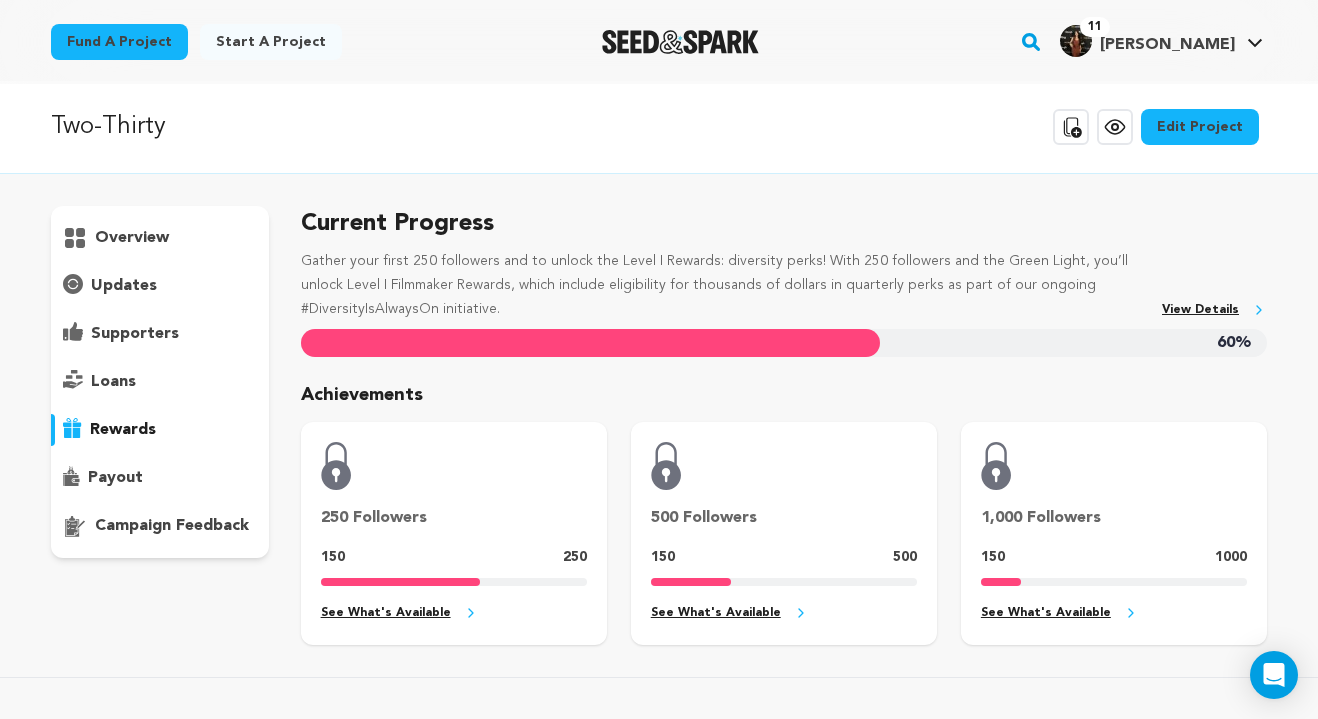 click on "overview" at bounding box center [132, 238] 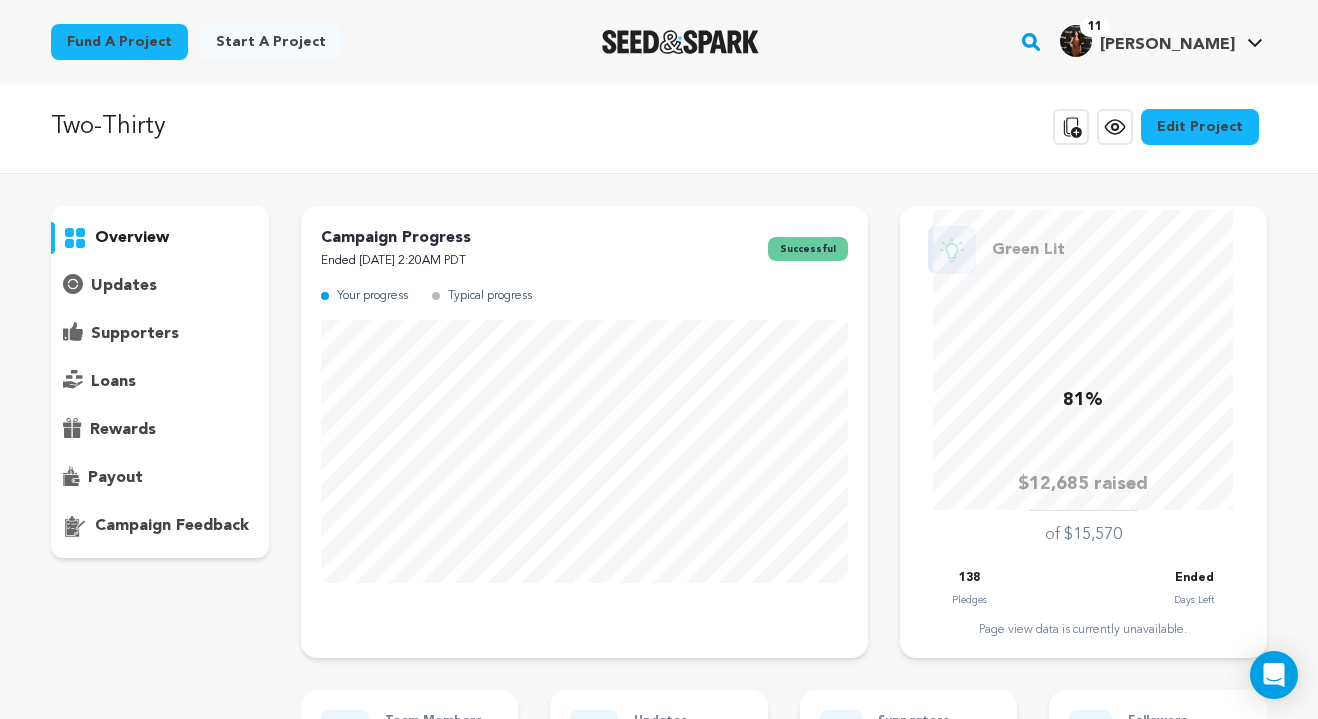 click on "supporters" at bounding box center [160, 334] 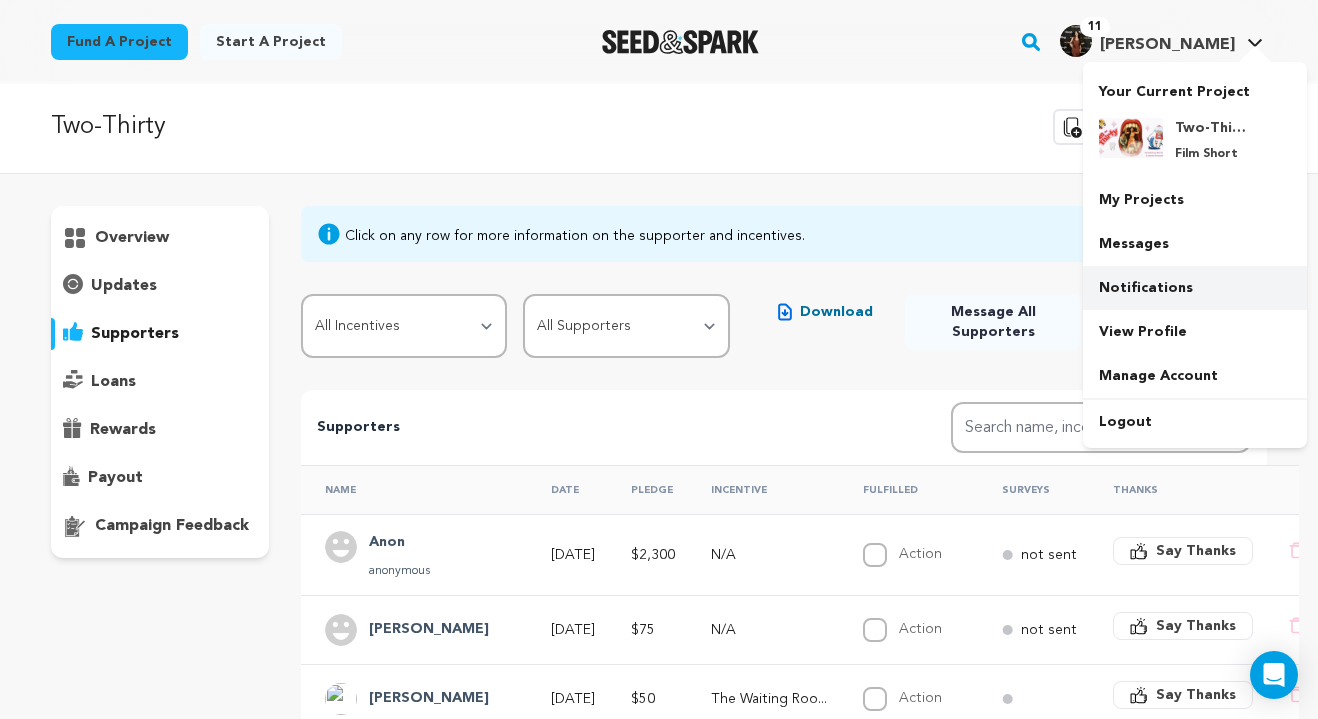 click on "Notifications" at bounding box center (1195, 288) 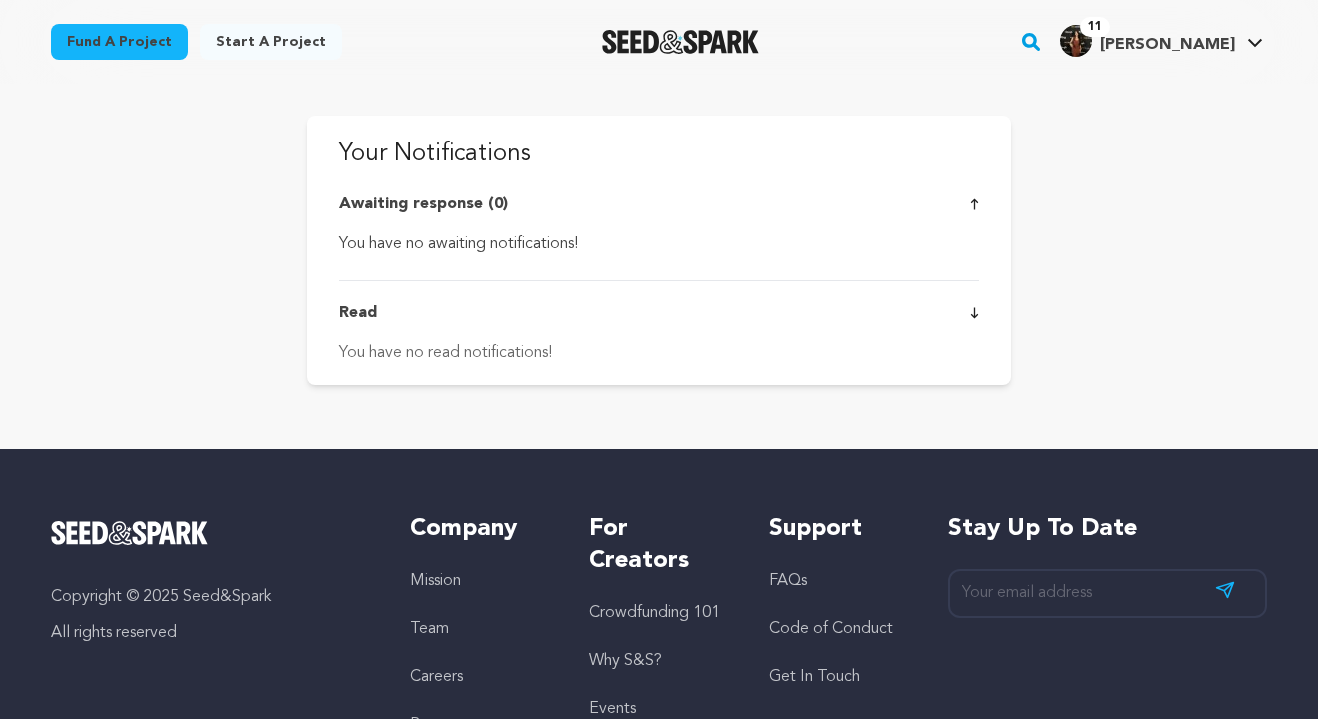 scroll, scrollTop: 0, scrollLeft: 0, axis: both 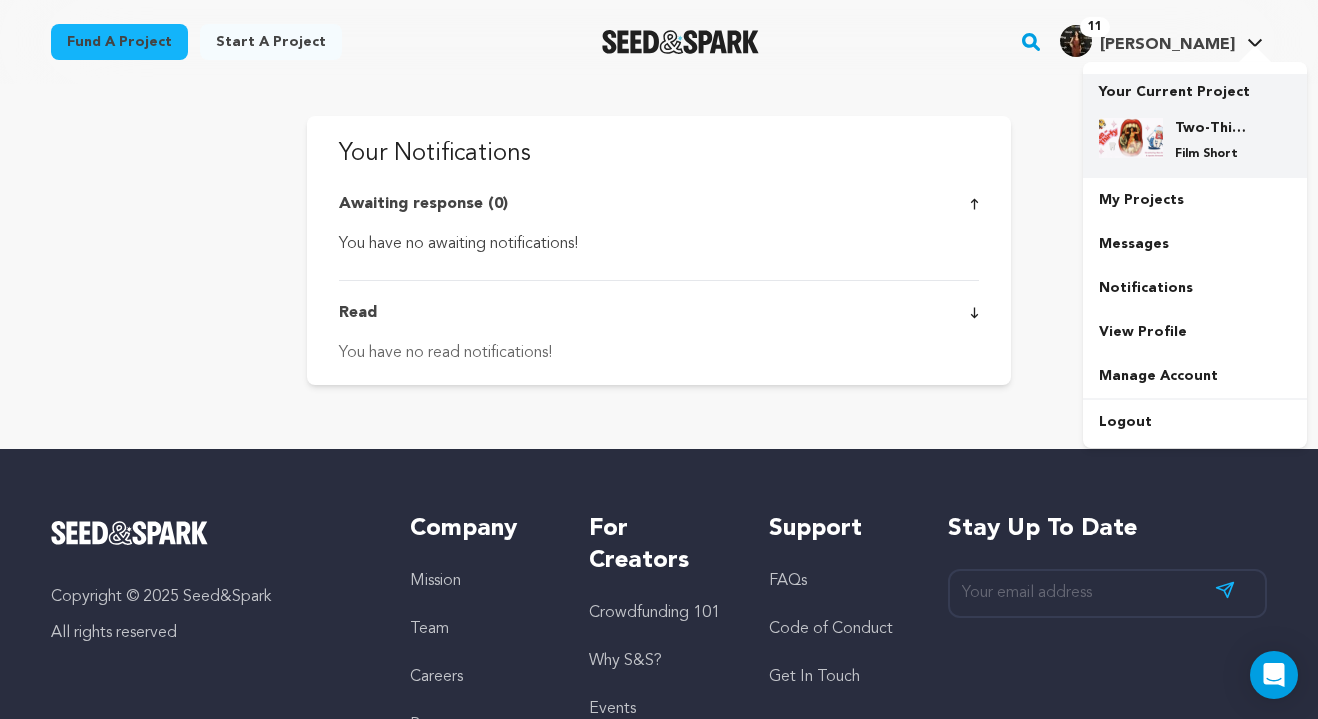 click at bounding box center (1131, 138) 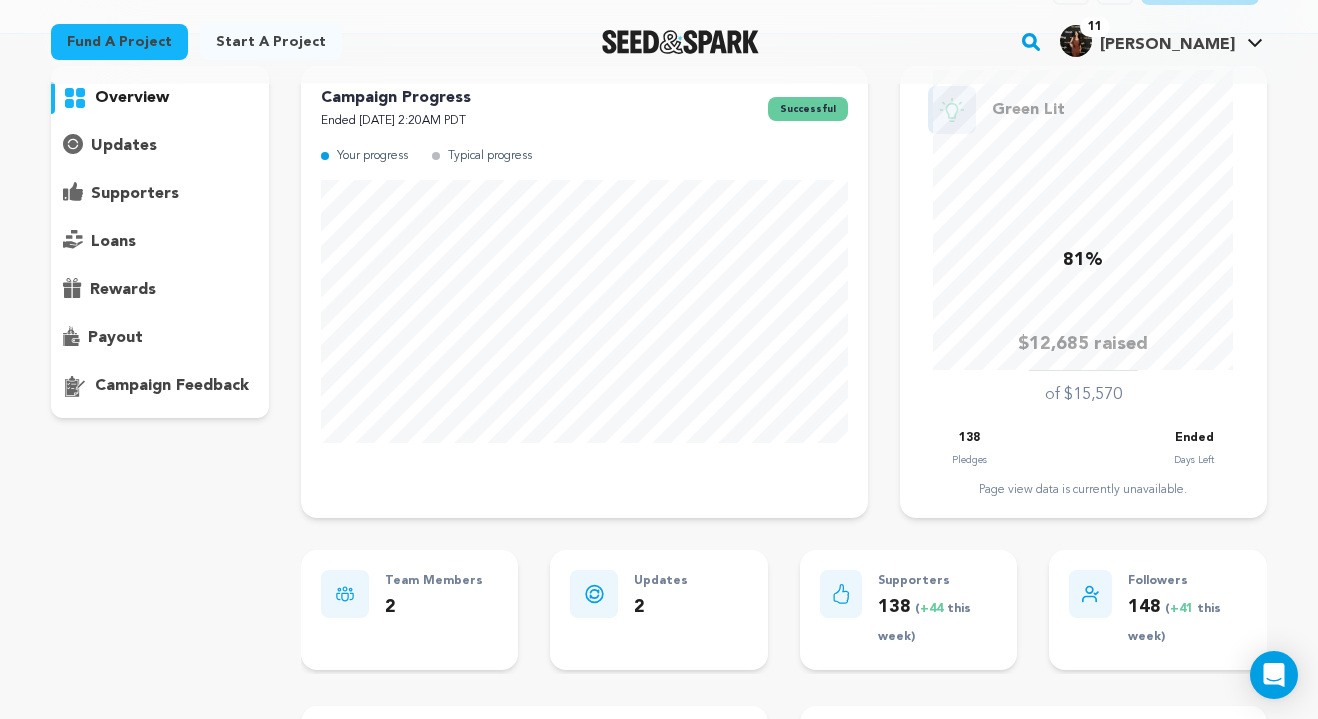 scroll, scrollTop: 146, scrollLeft: 0, axis: vertical 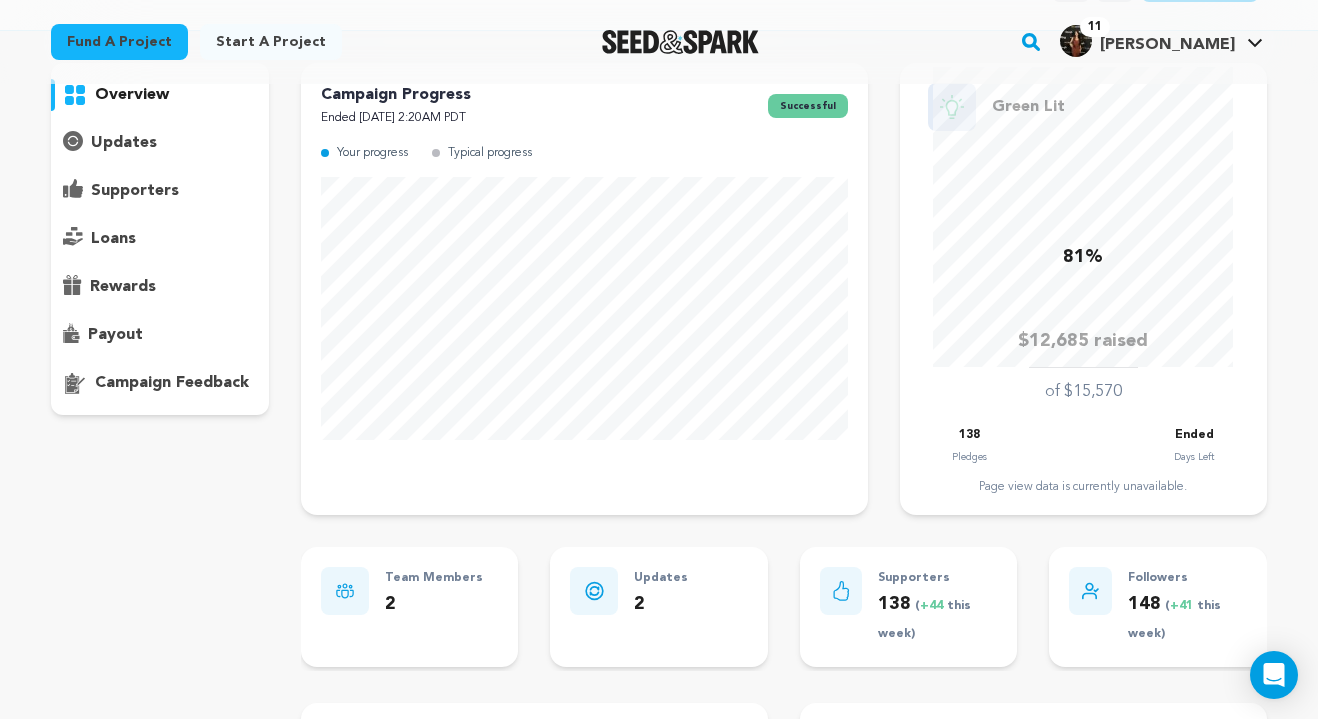 click on "payout" at bounding box center [160, 335] 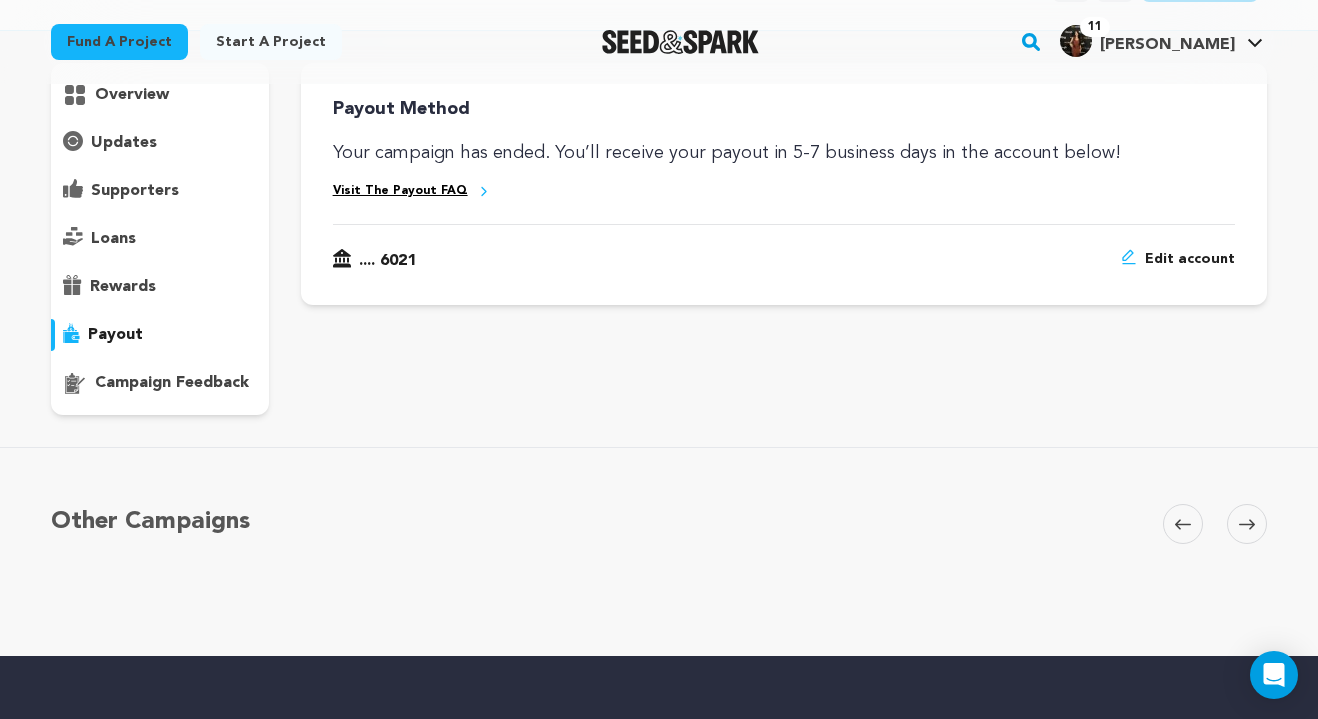 click on "Visit The Payout FAQ" at bounding box center [400, 191] 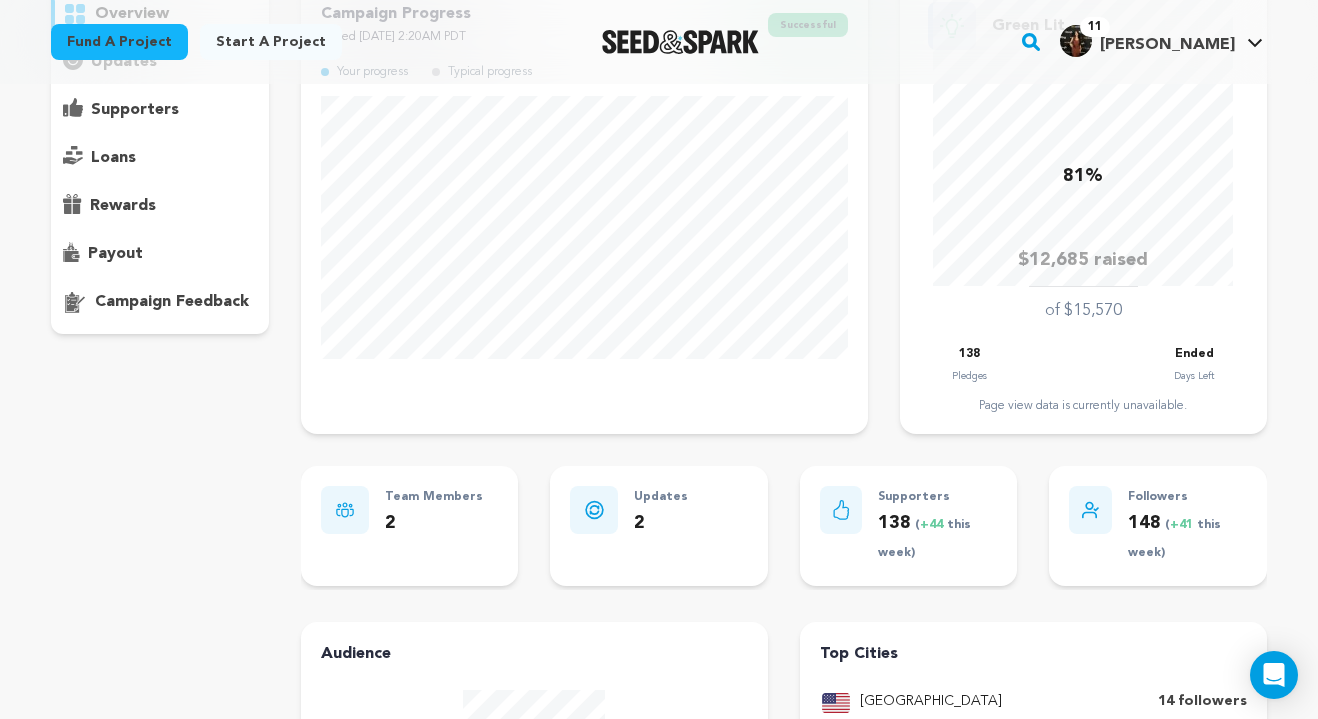 scroll, scrollTop: 236, scrollLeft: 0, axis: vertical 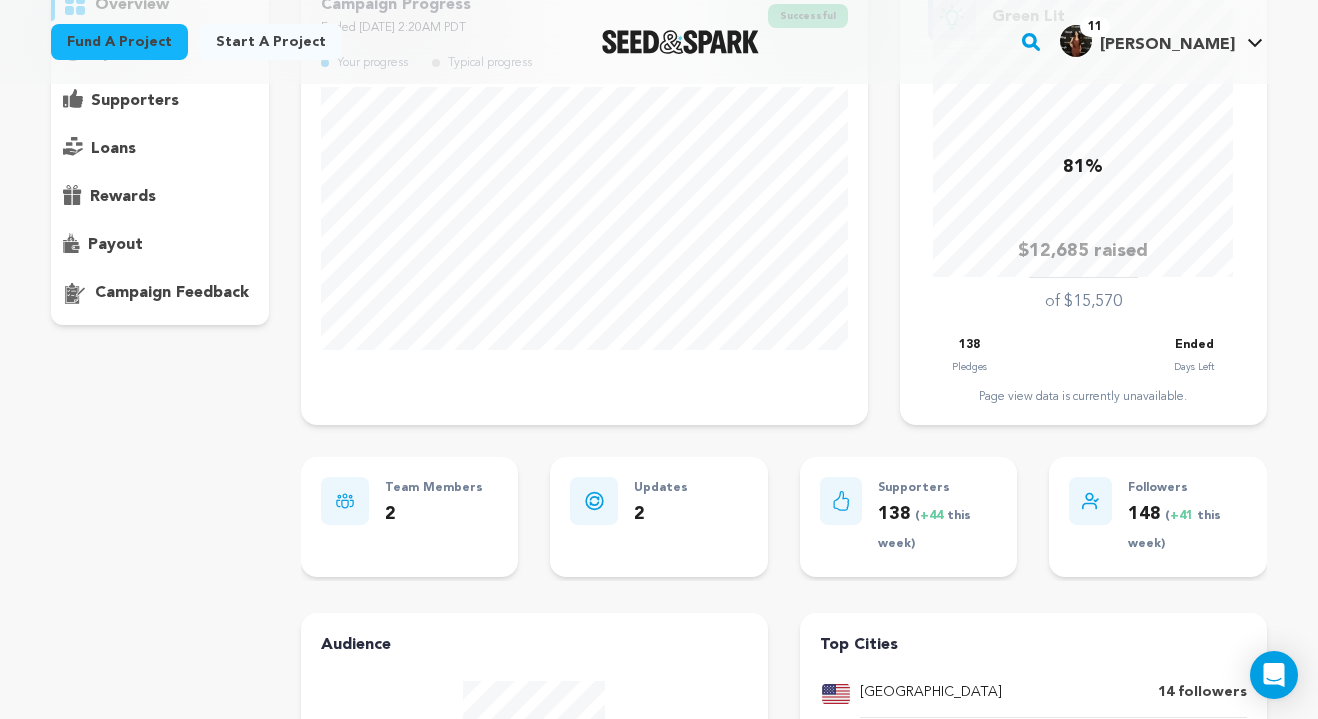 click on "supporters" at bounding box center [135, 101] 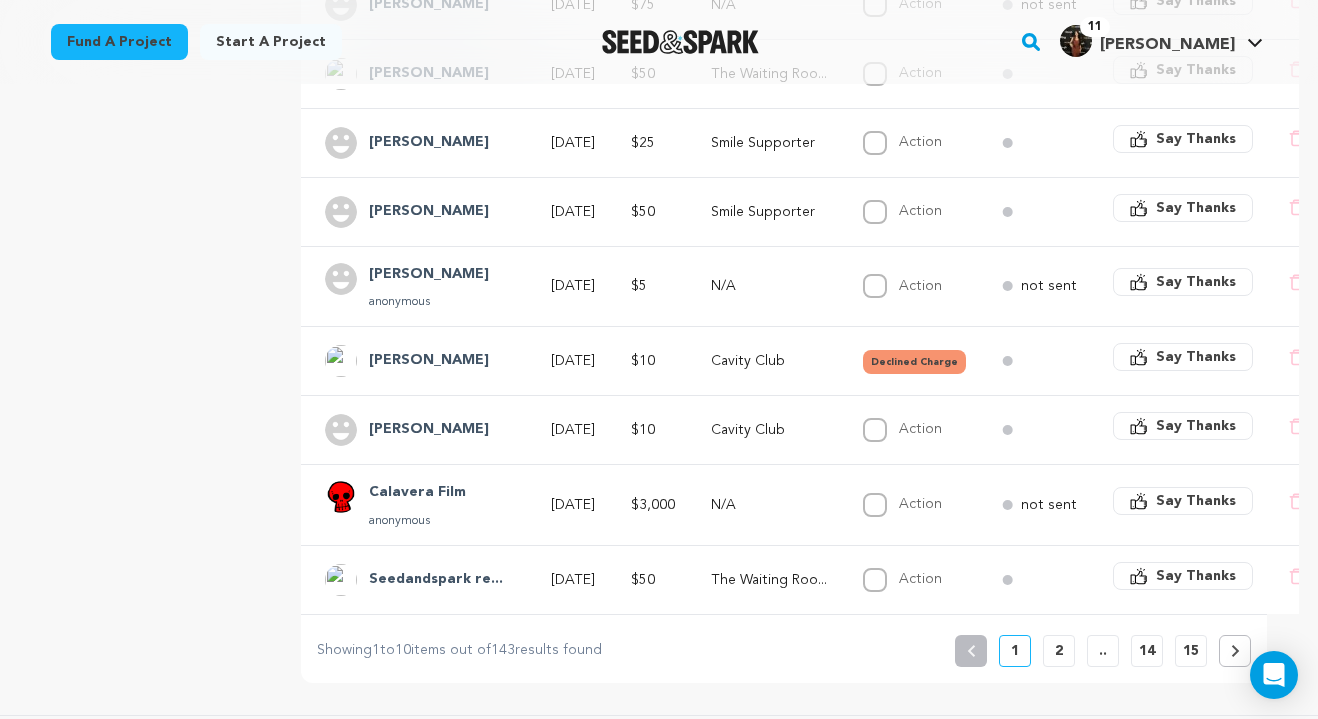 scroll, scrollTop: 630, scrollLeft: 0, axis: vertical 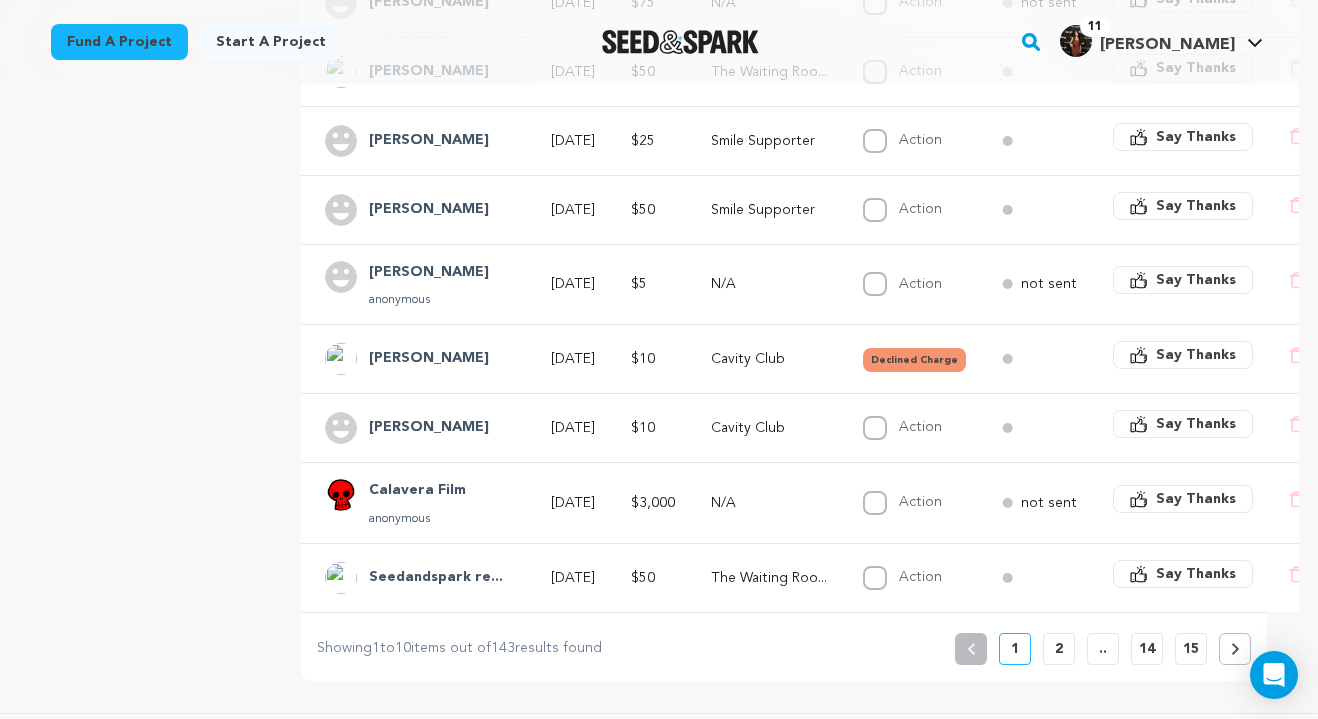 click on "2" at bounding box center (1059, 649) 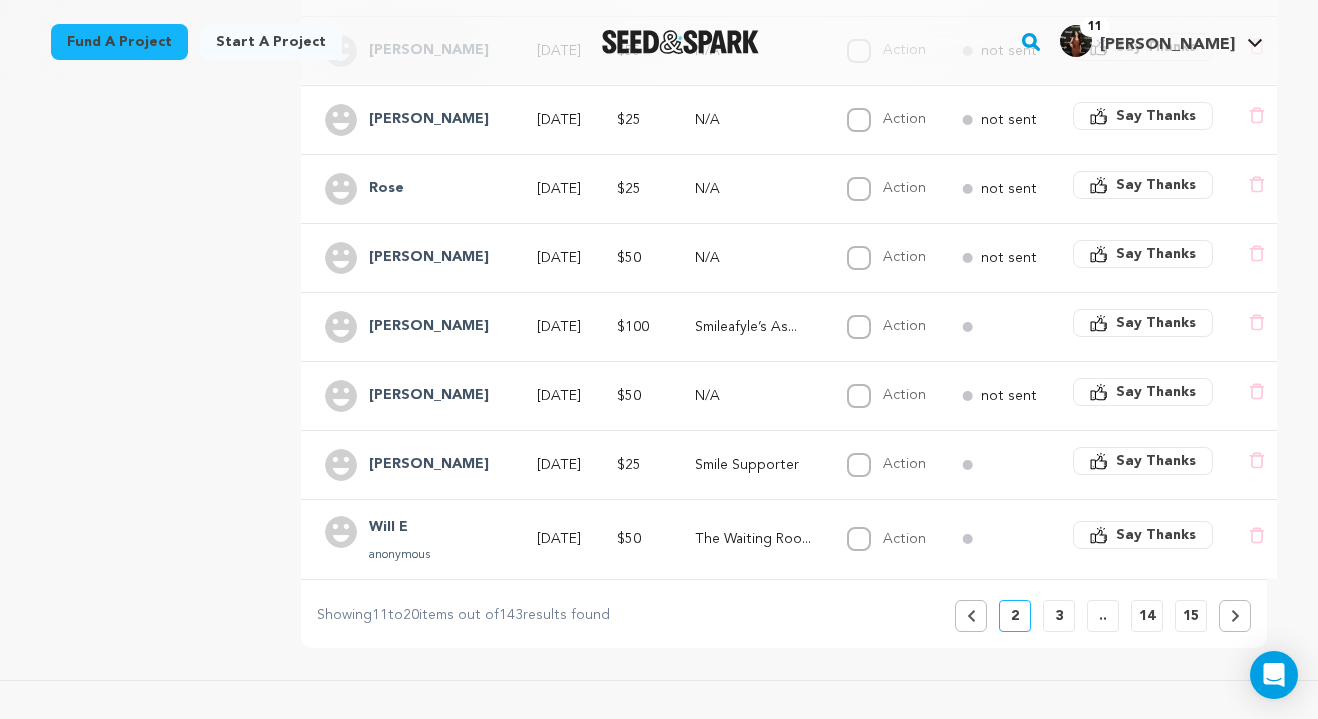 scroll, scrollTop: 646, scrollLeft: 0, axis: vertical 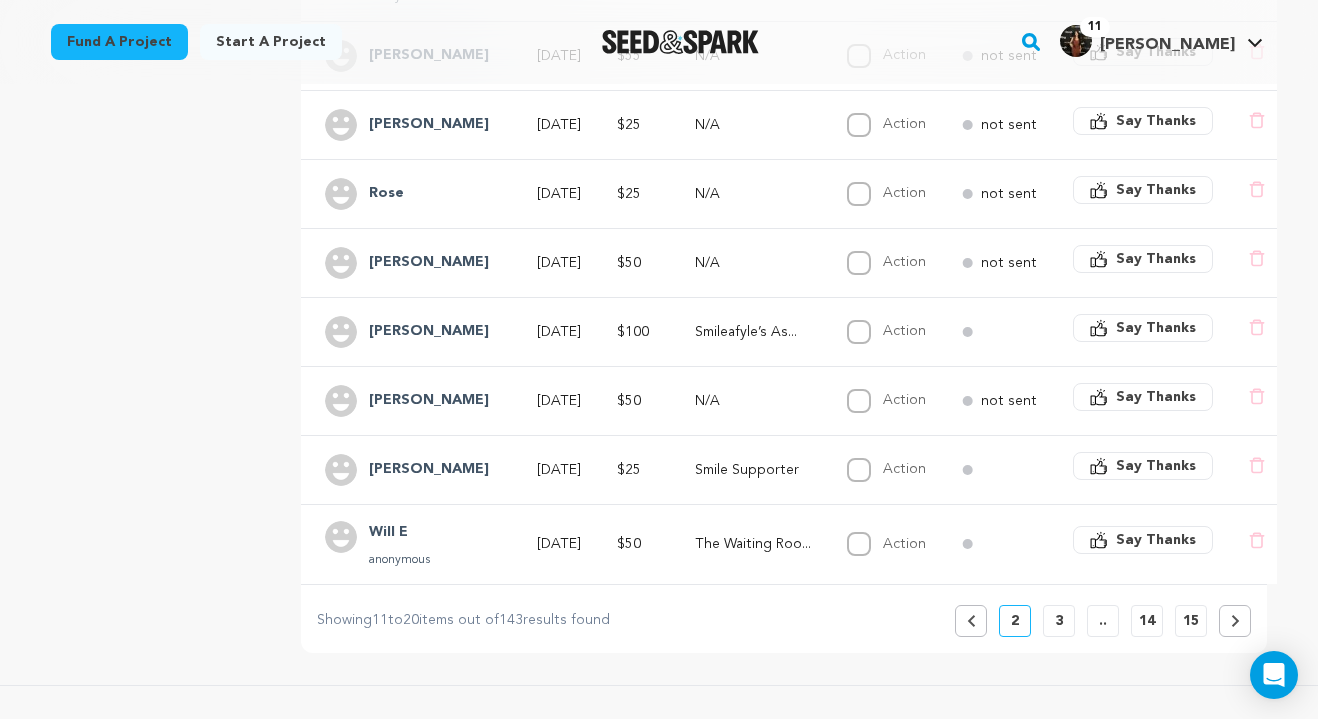 click on "3" at bounding box center (1059, 621) 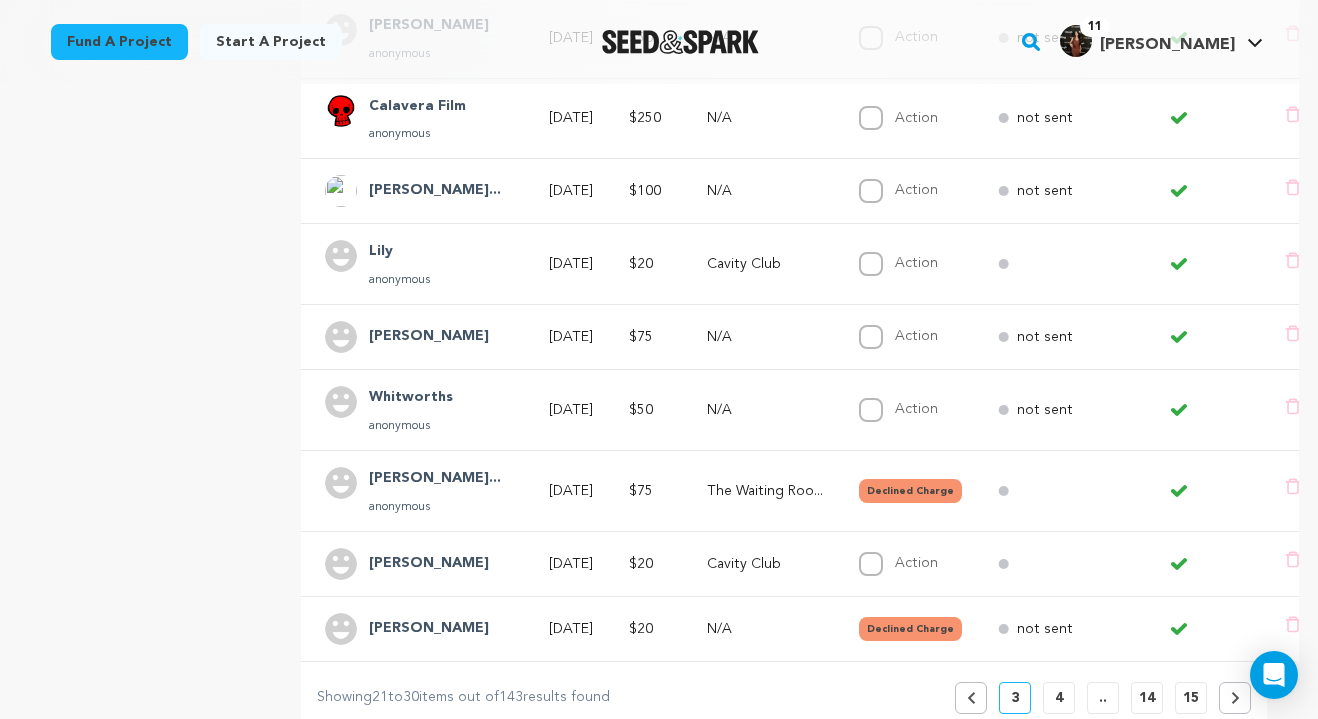 scroll, scrollTop: 596, scrollLeft: 0, axis: vertical 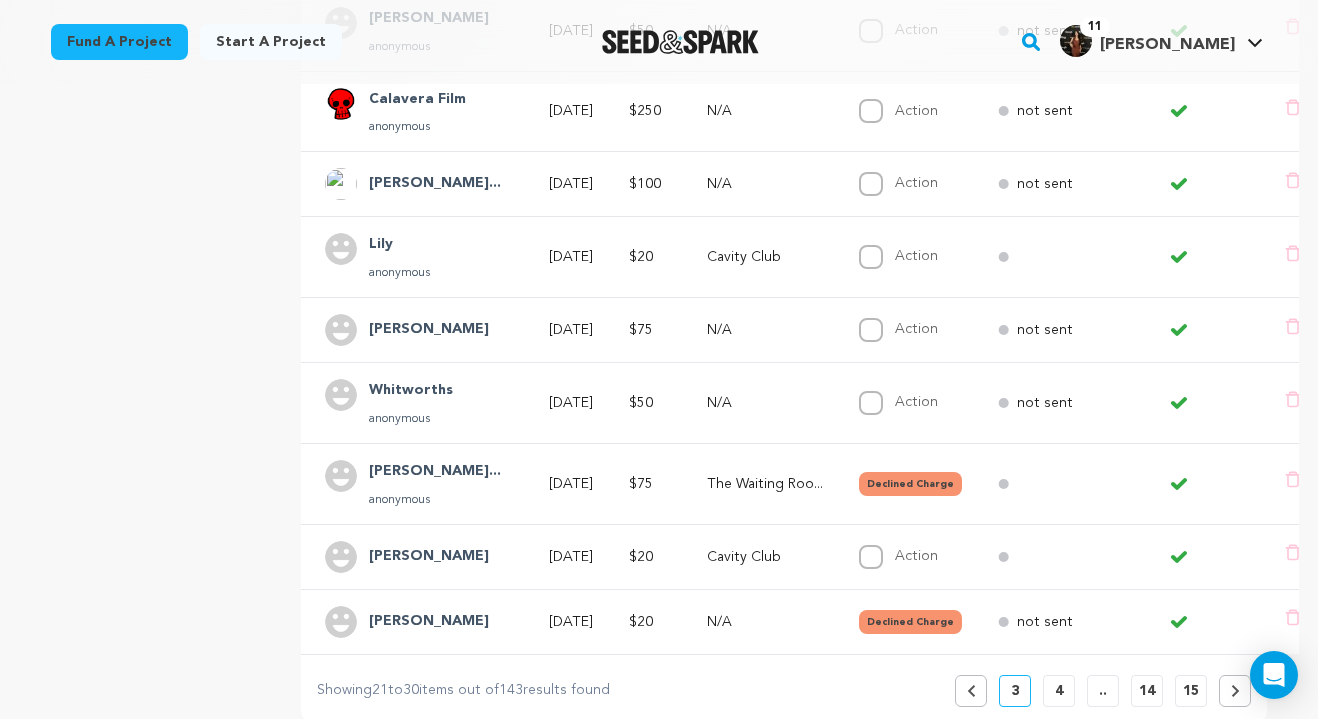 click on "4" at bounding box center [1059, 691] 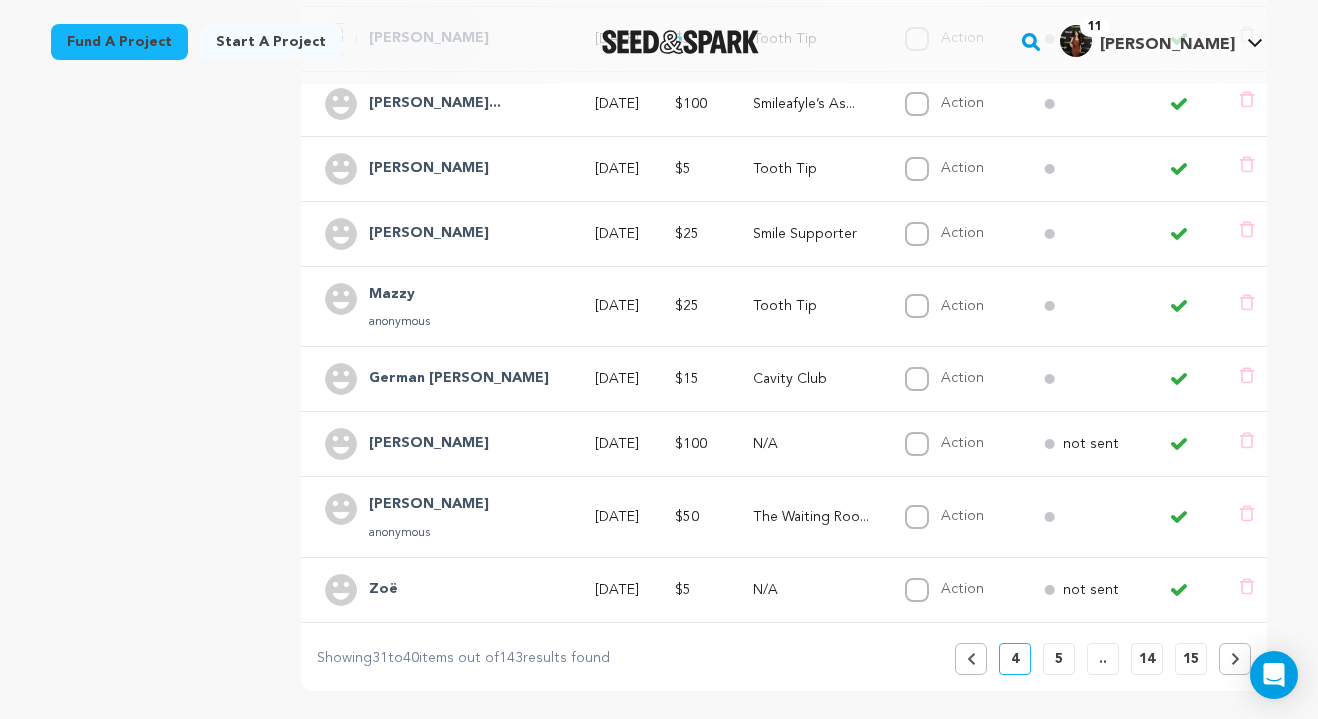 scroll, scrollTop: 663, scrollLeft: 0, axis: vertical 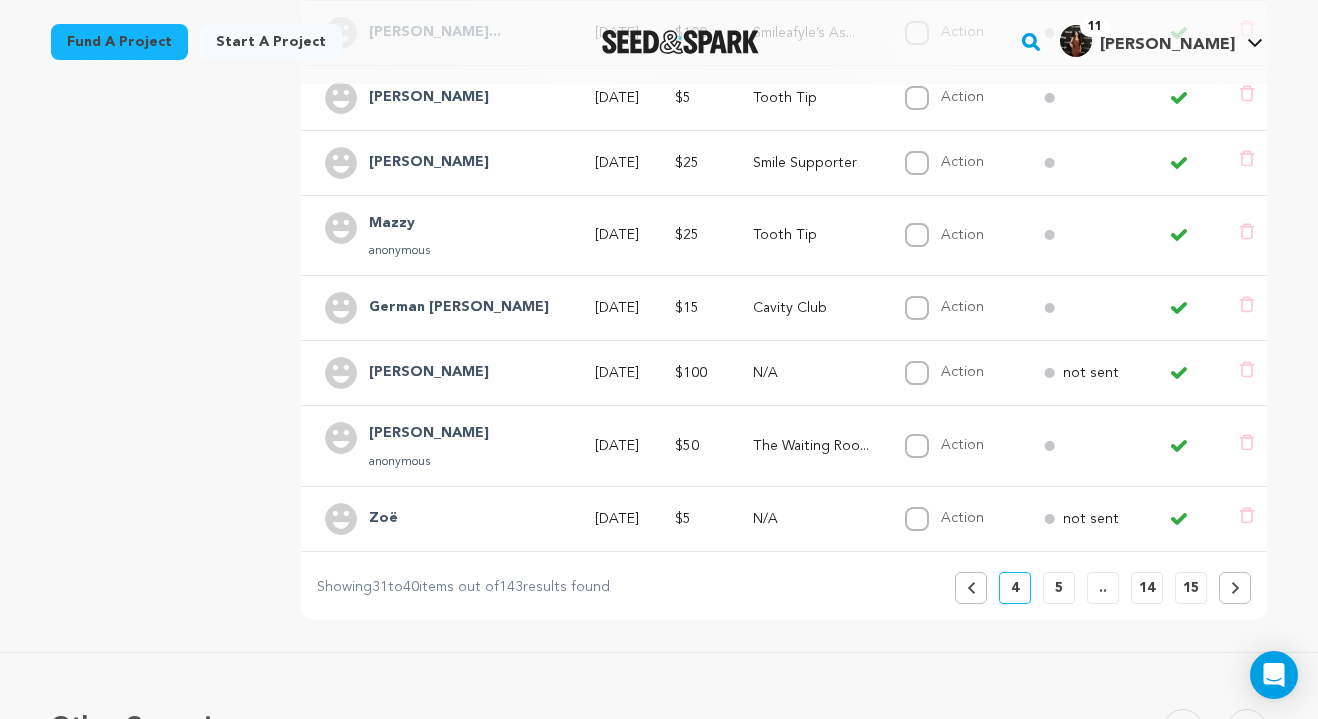 click on "5" at bounding box center (1059, 588) 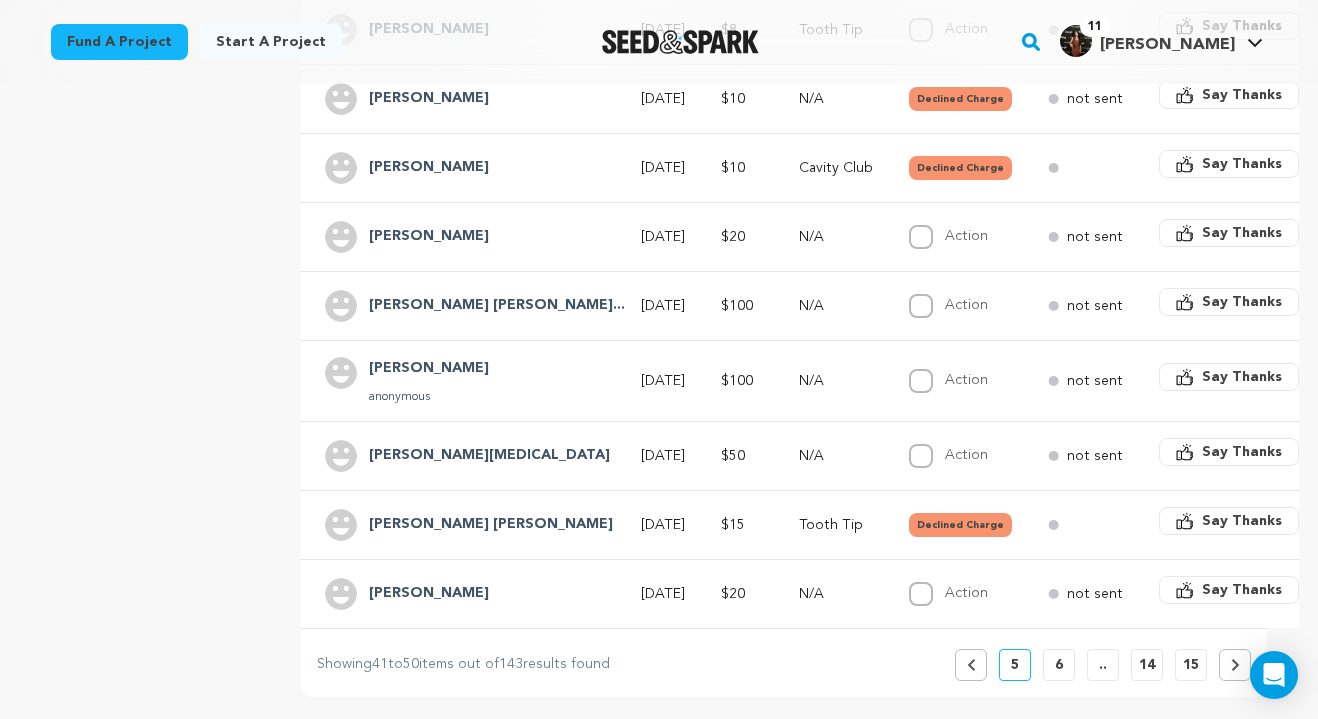 scroll, scrollTop: 591, scrollLeft: 0, axis: vertical 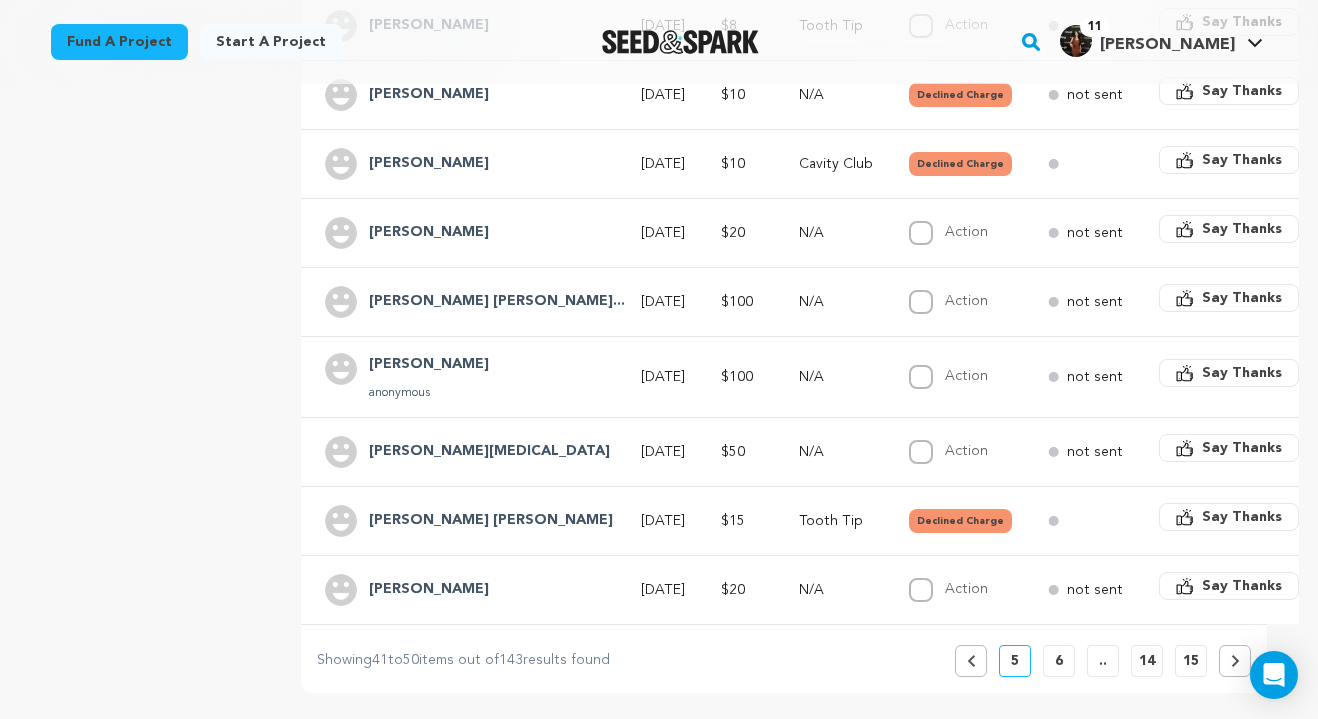 click on "6" at bounding box center (1059, 661) 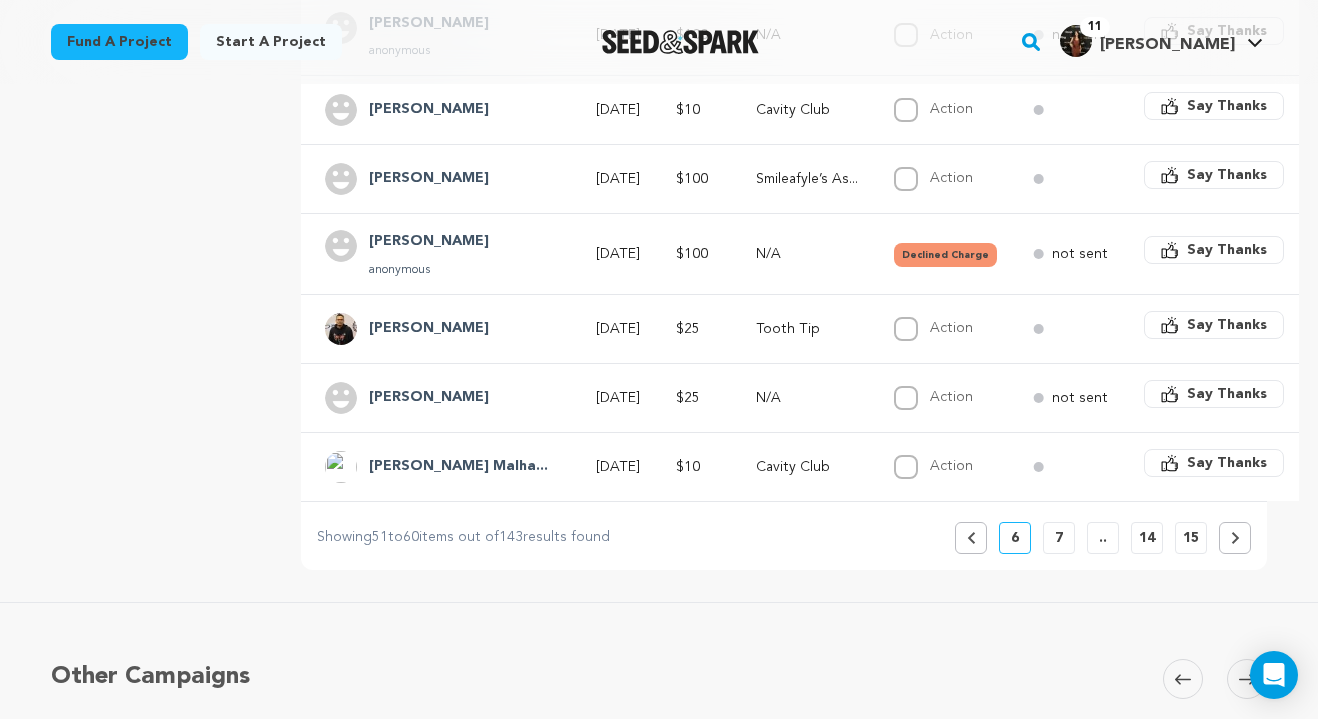 scroll, scrollTop: 742, scrollLeft: 0, axis: vertical 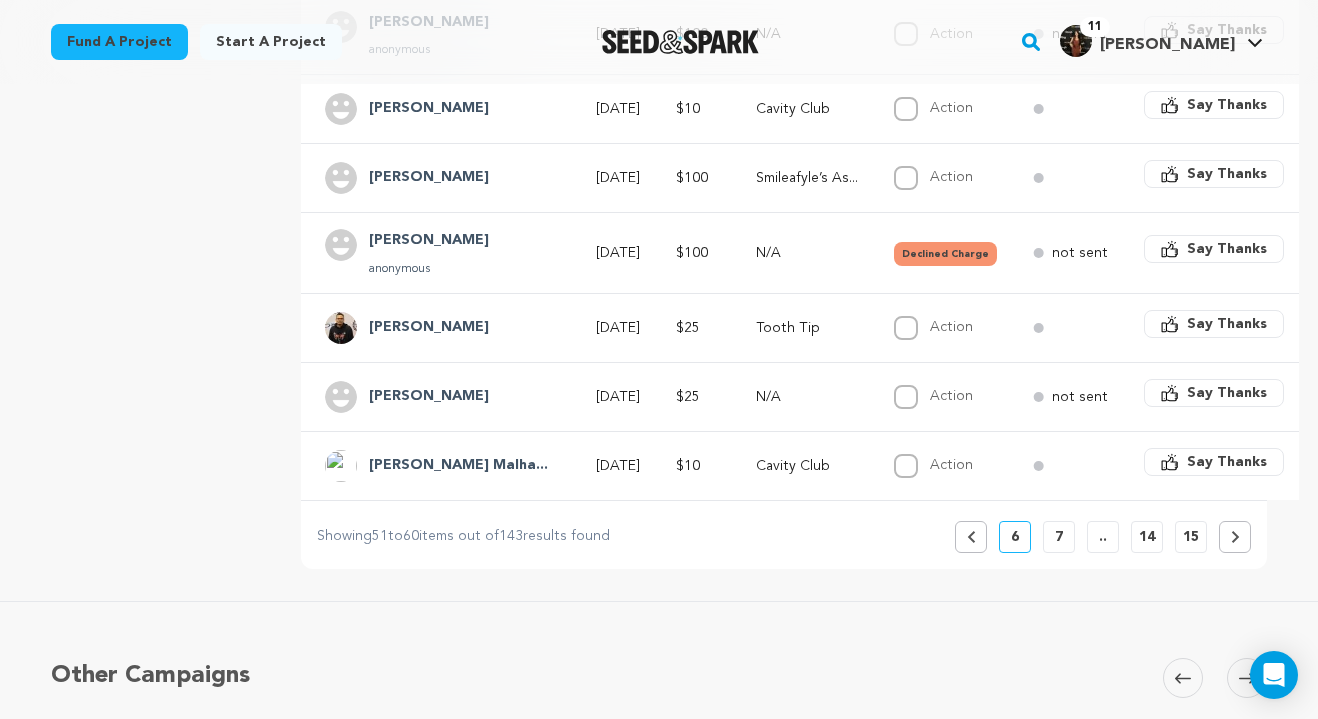 click on "7" at bounding box center (1059, 537) 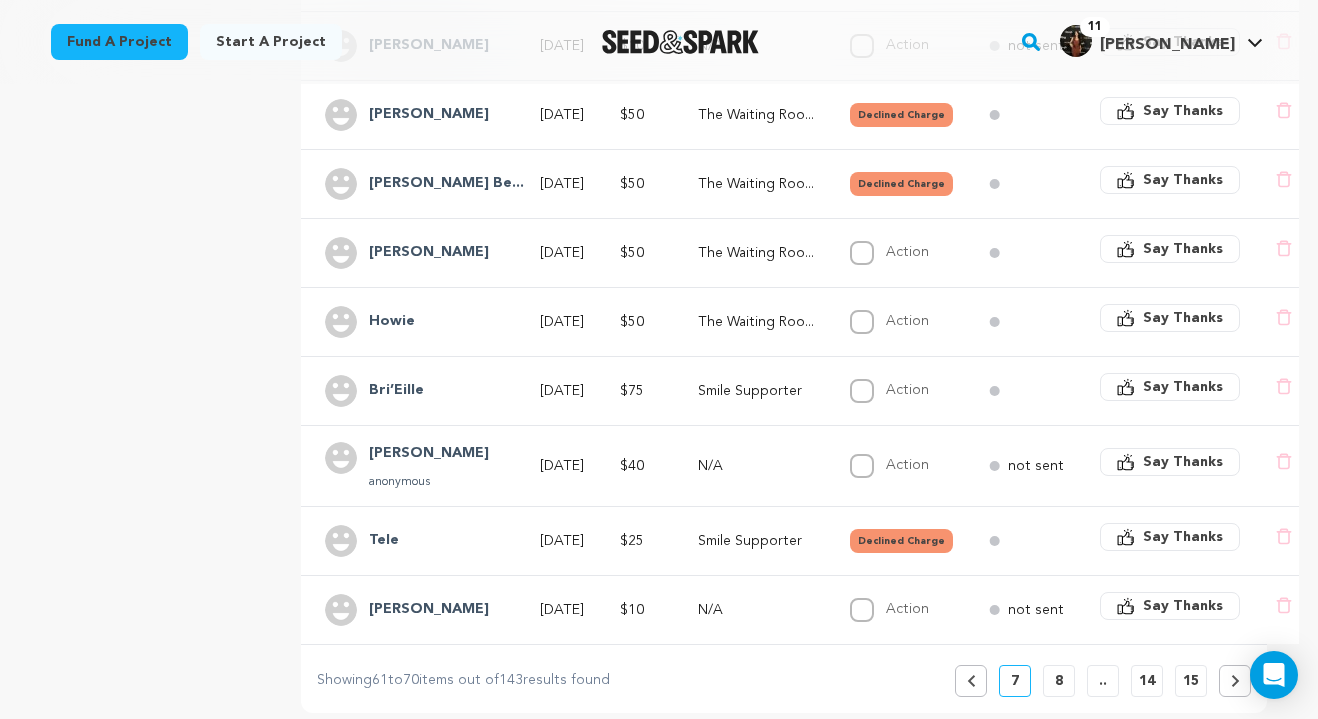 scroll, scrollTop: 577, scrollLeft: 0, axis: vertical 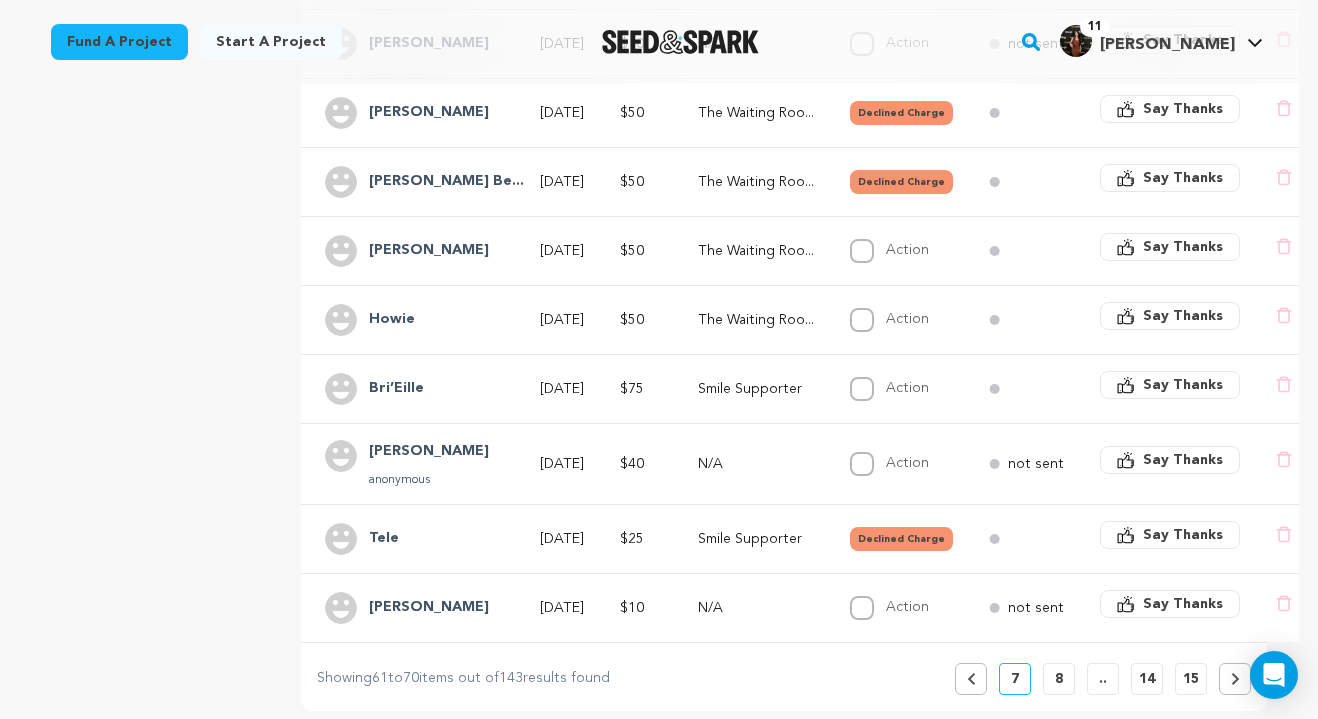 click on "8" at bounding box center (1059, 679) 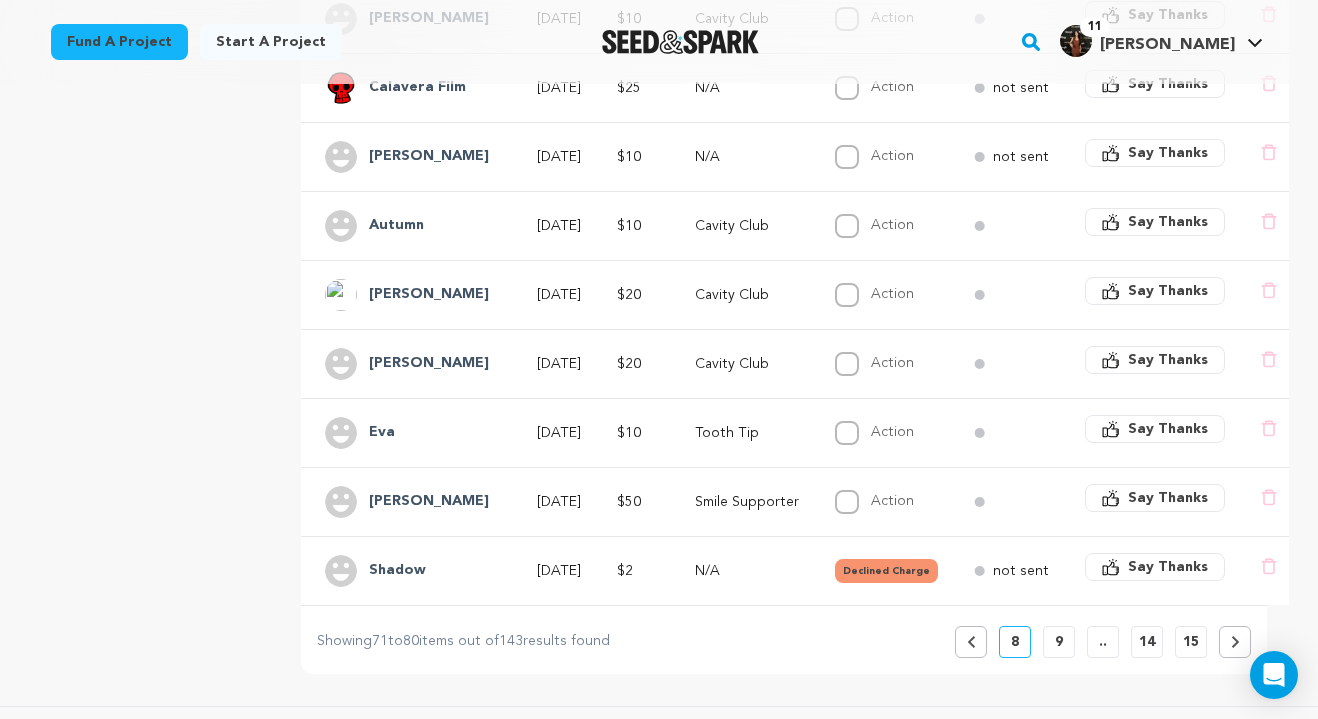 scroll, scrollTop: 604, scrollLeft: 0, axis: vertical 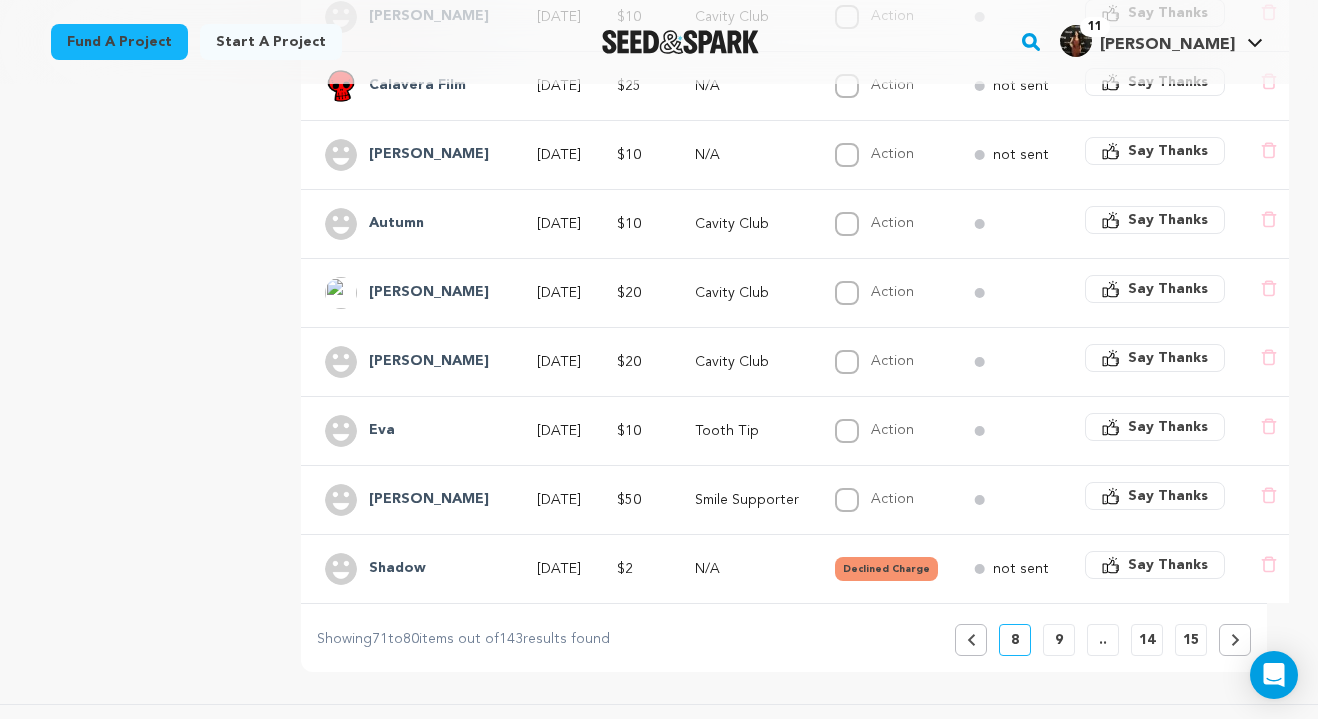 click on "9" at bounding box center (1059, 640) 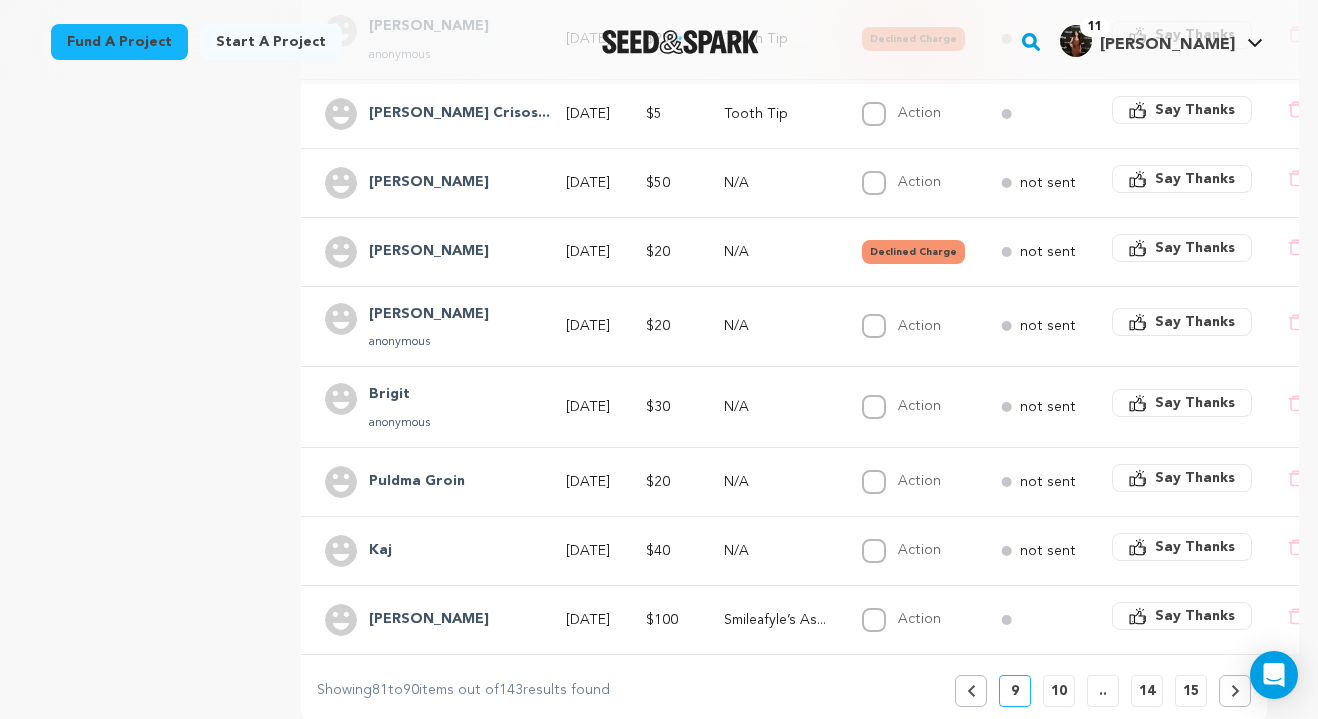 scroll, scrollTop: 590, scrollLeft: 0, axis: vertical 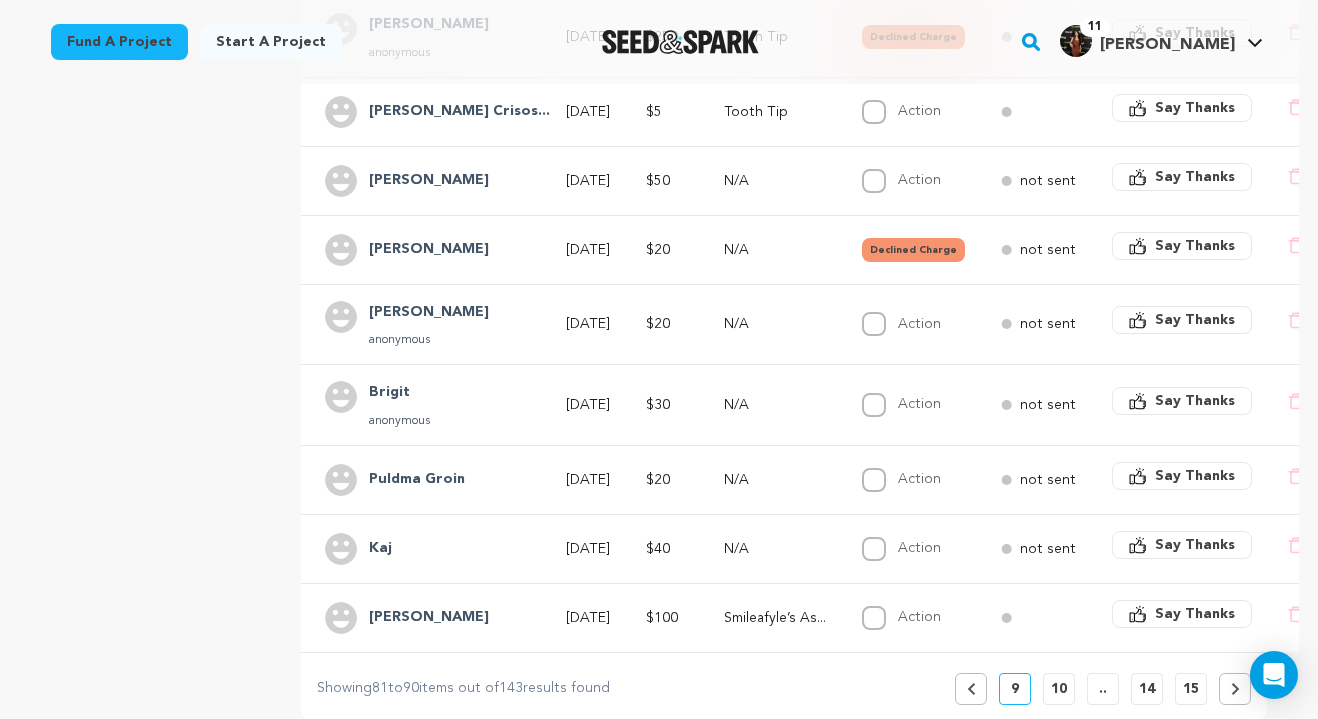 click on "10" at bounding box center (1059, 689) 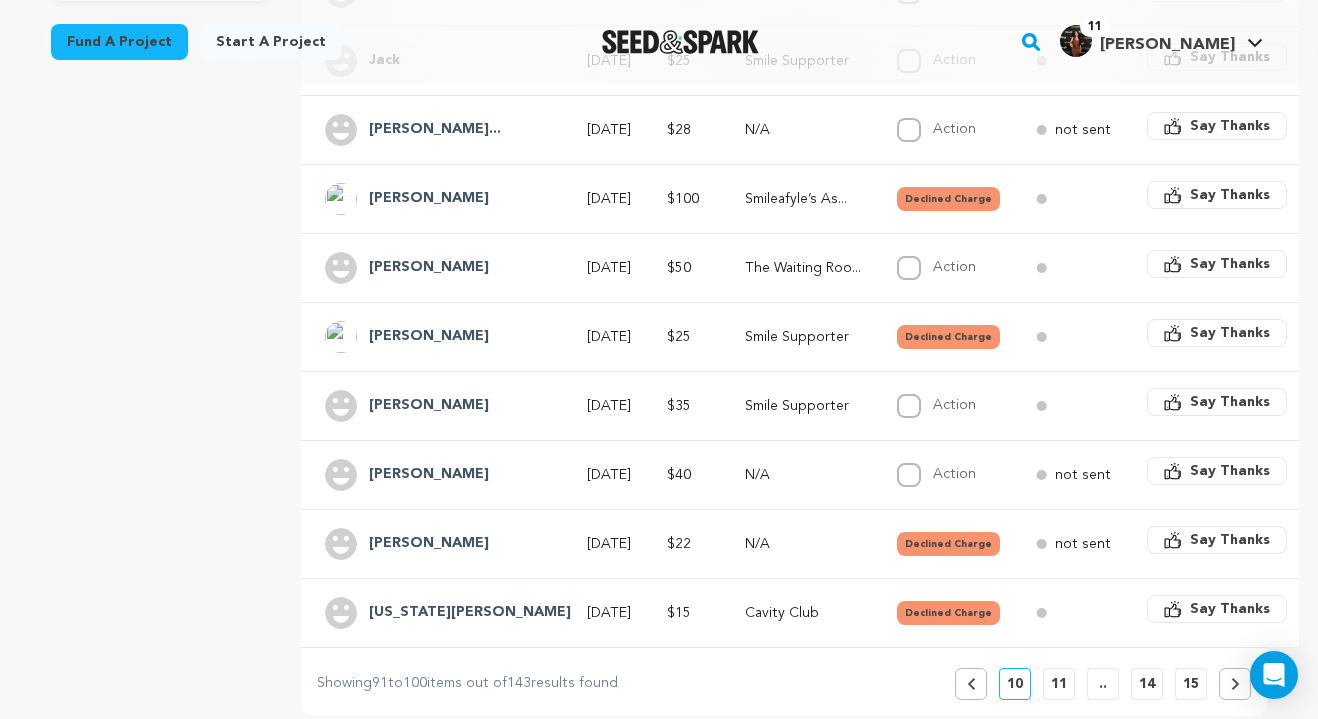 scroll, scrollTop: 565, scrollLeft: 0, axis: vertical 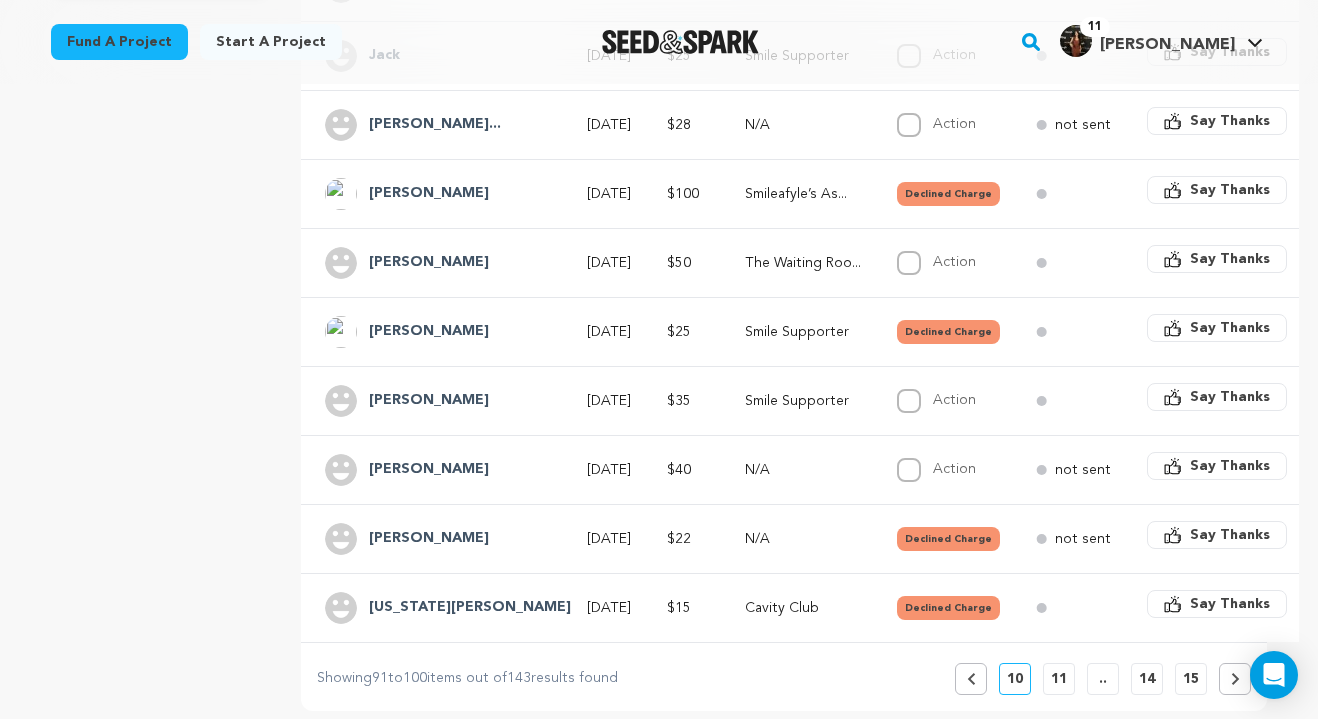 click on "11" at bounding box center [1059, 679] 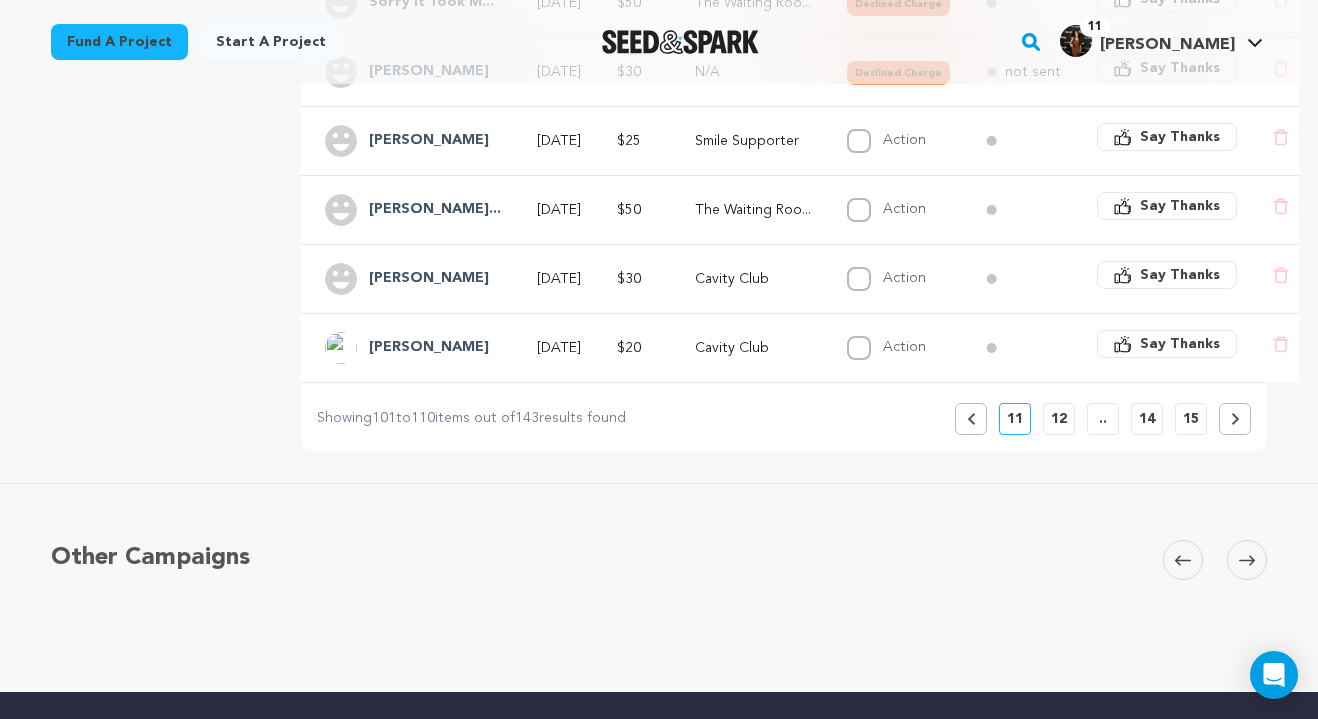 scroll, scrollTop: 862, scrollLeft: 0, axis: vertical 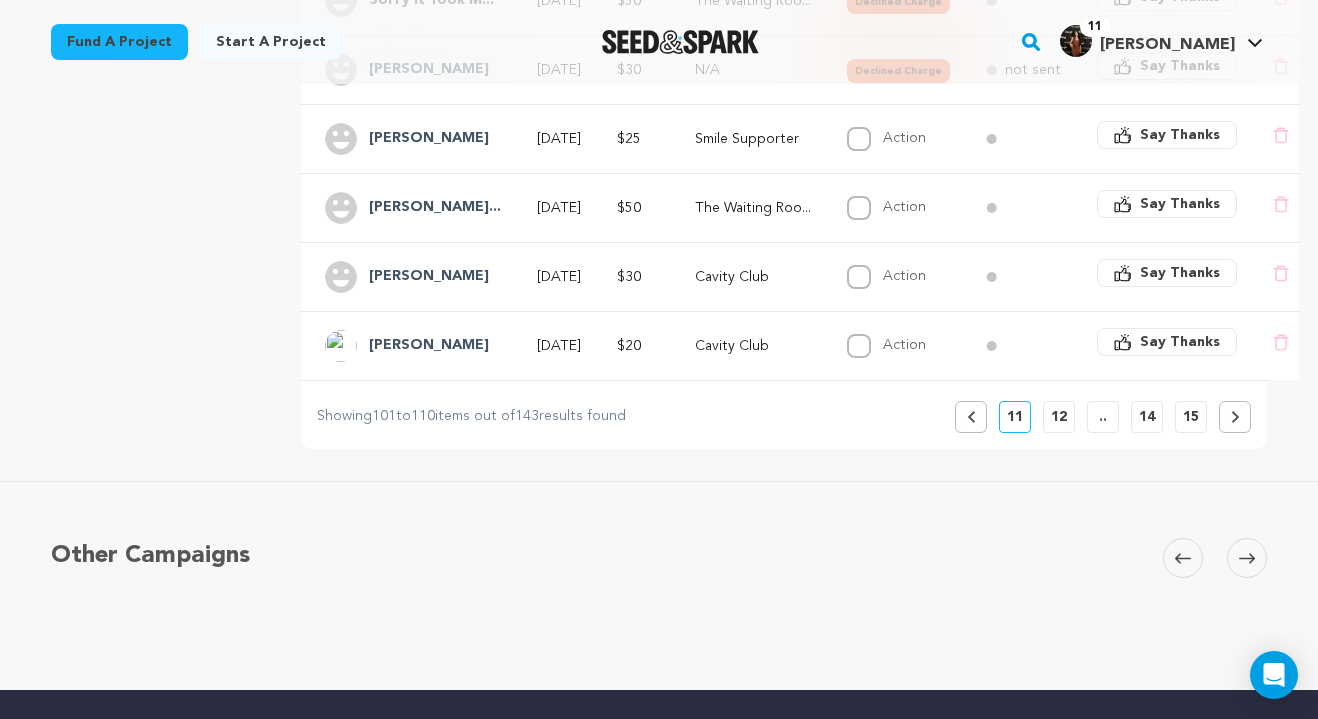click on "12" at bounding box center (1059, 417) 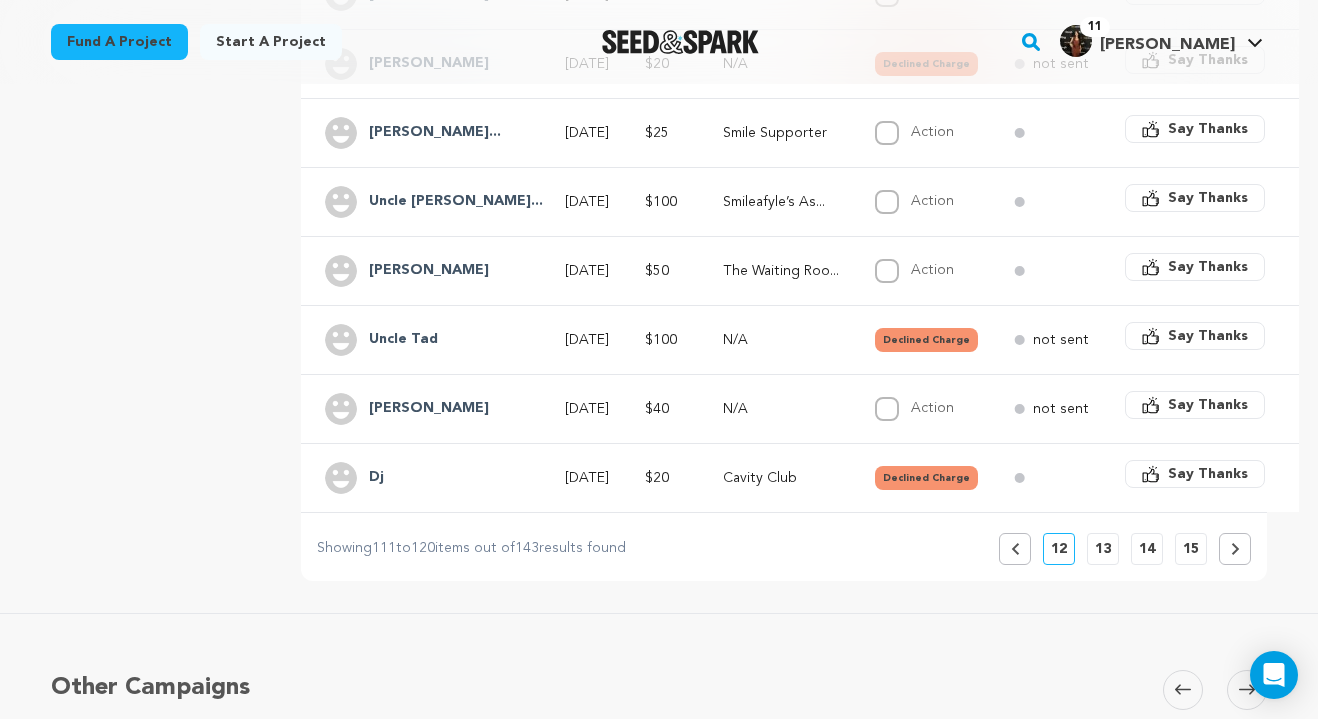 scroll, scrollTop: 709, scrollLeft: 0, axis: vertical 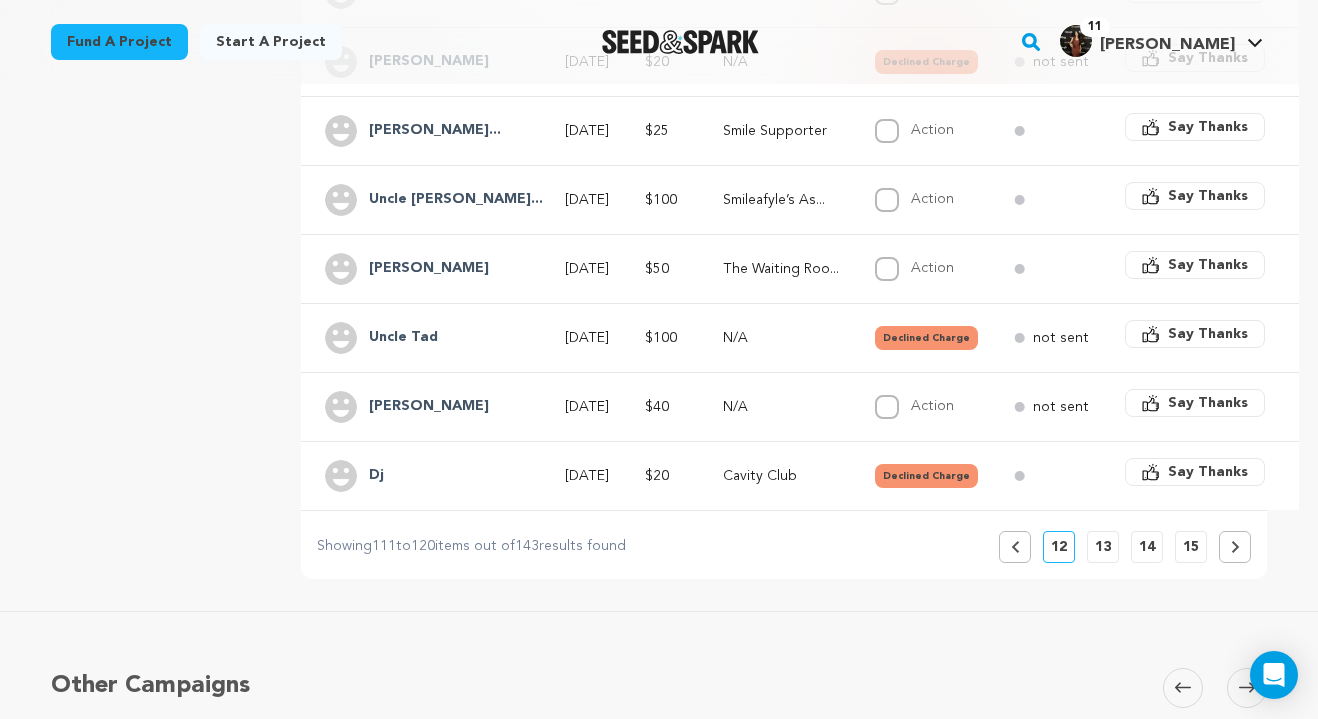 click on "13" at bounding box center [1103, 547] 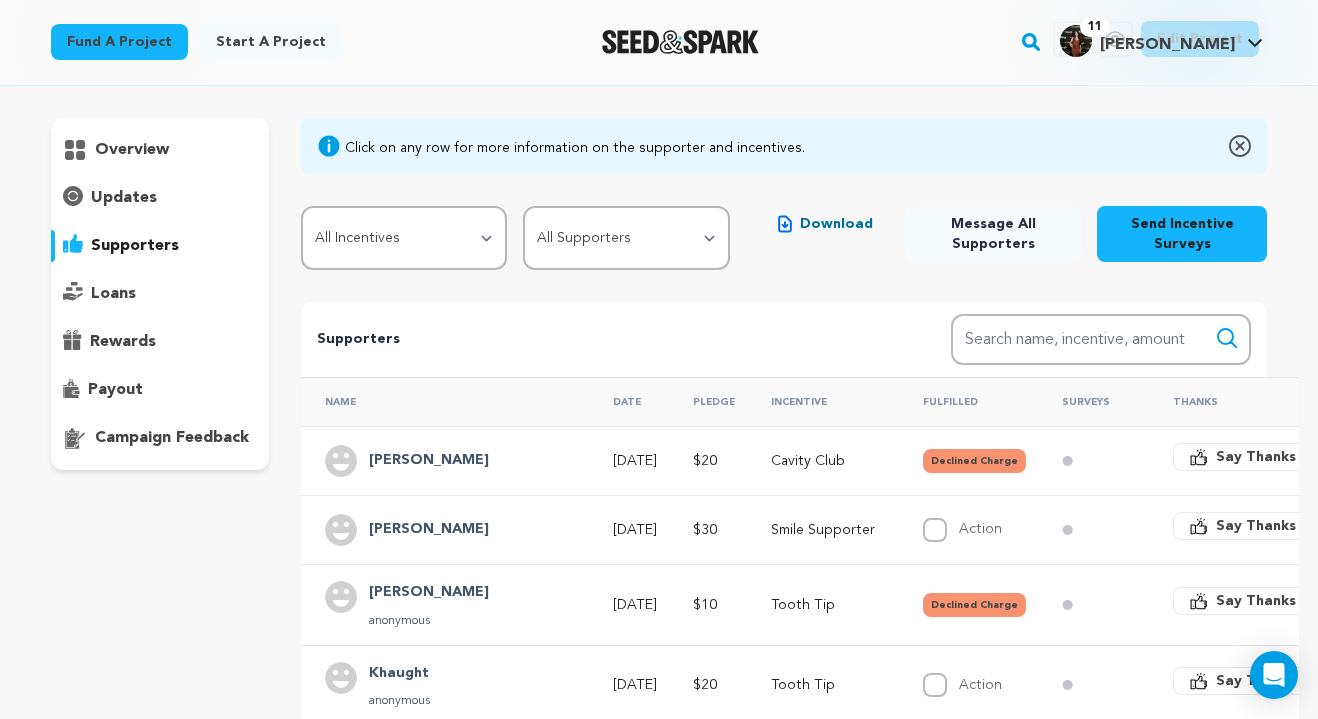 scroll, scrollTop: 93, scrollLeft: 0, axis: vertical 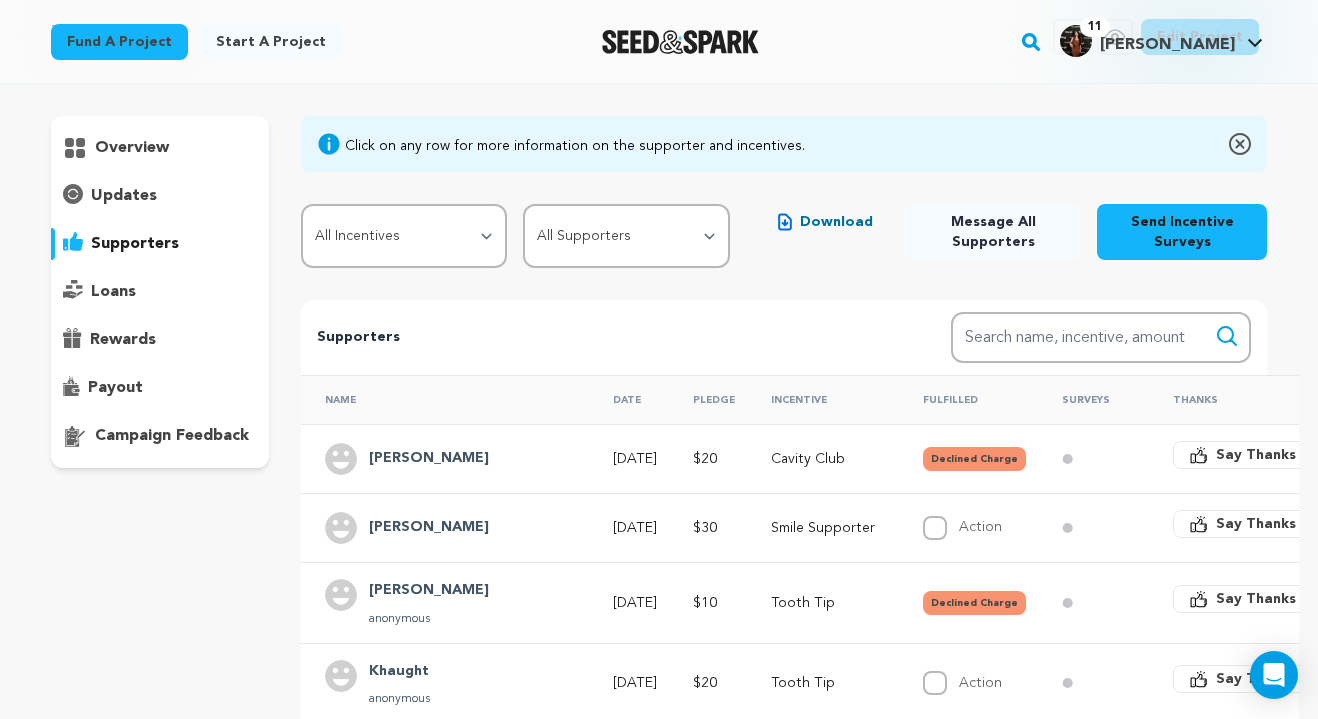 click on "Fulfilled" at bounding box center (968, 399) 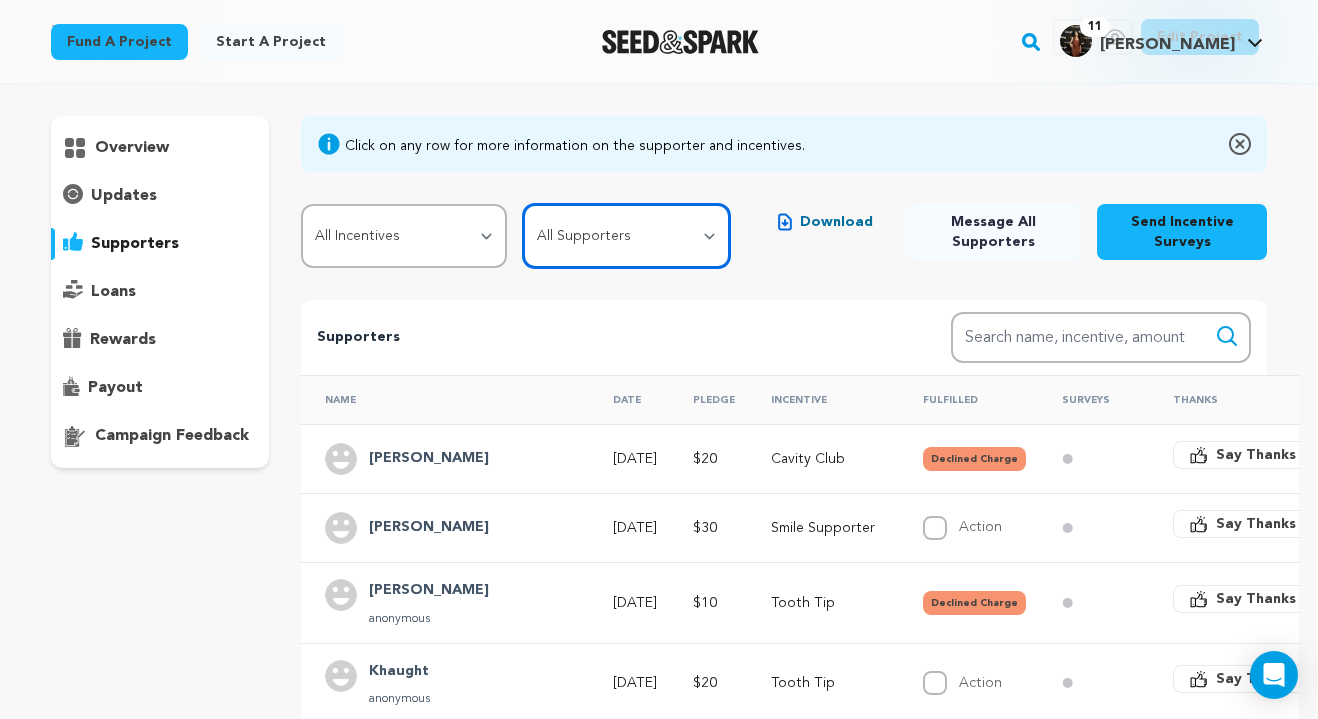 click on "All Supporters
Survey not sent Survey incomplete Survey complete Incentive not fulfilled Incentive fulfilled Declined charge" at bounding box center (626, 236) 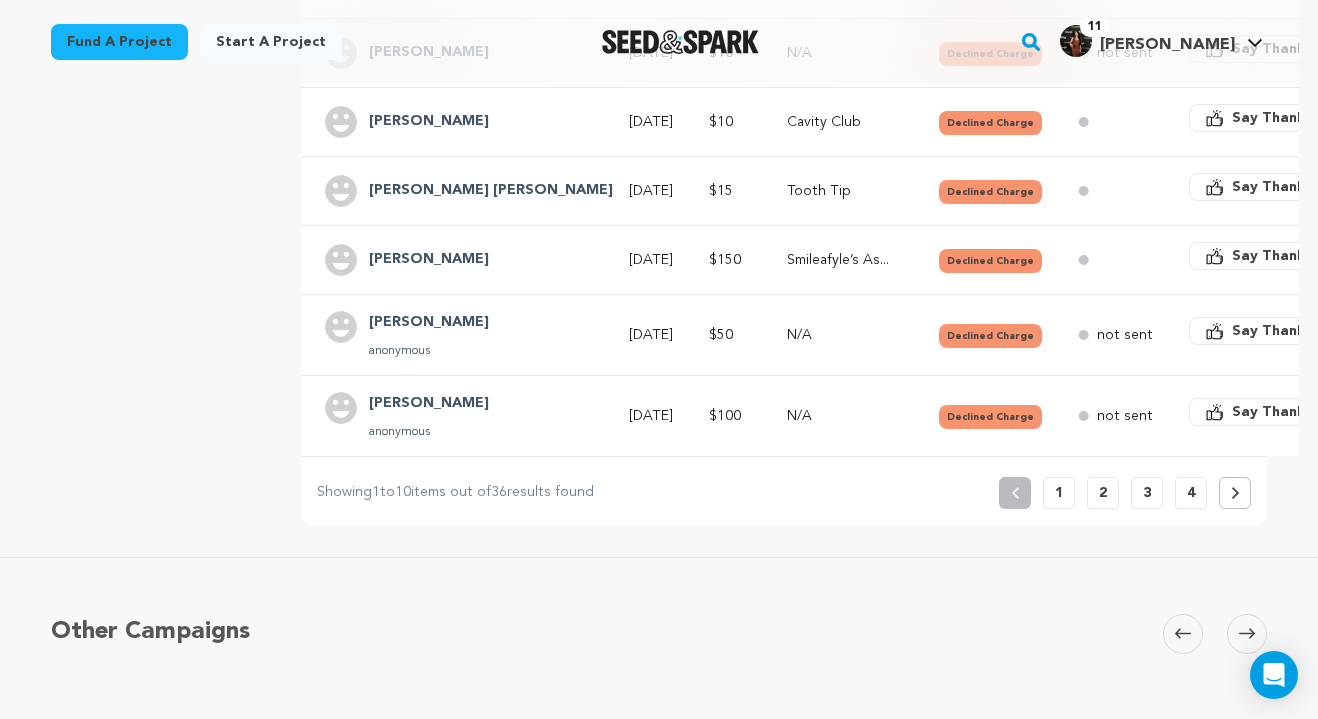 scroll, scrollTop: 787, scrollLeft: 0, axis: vertical 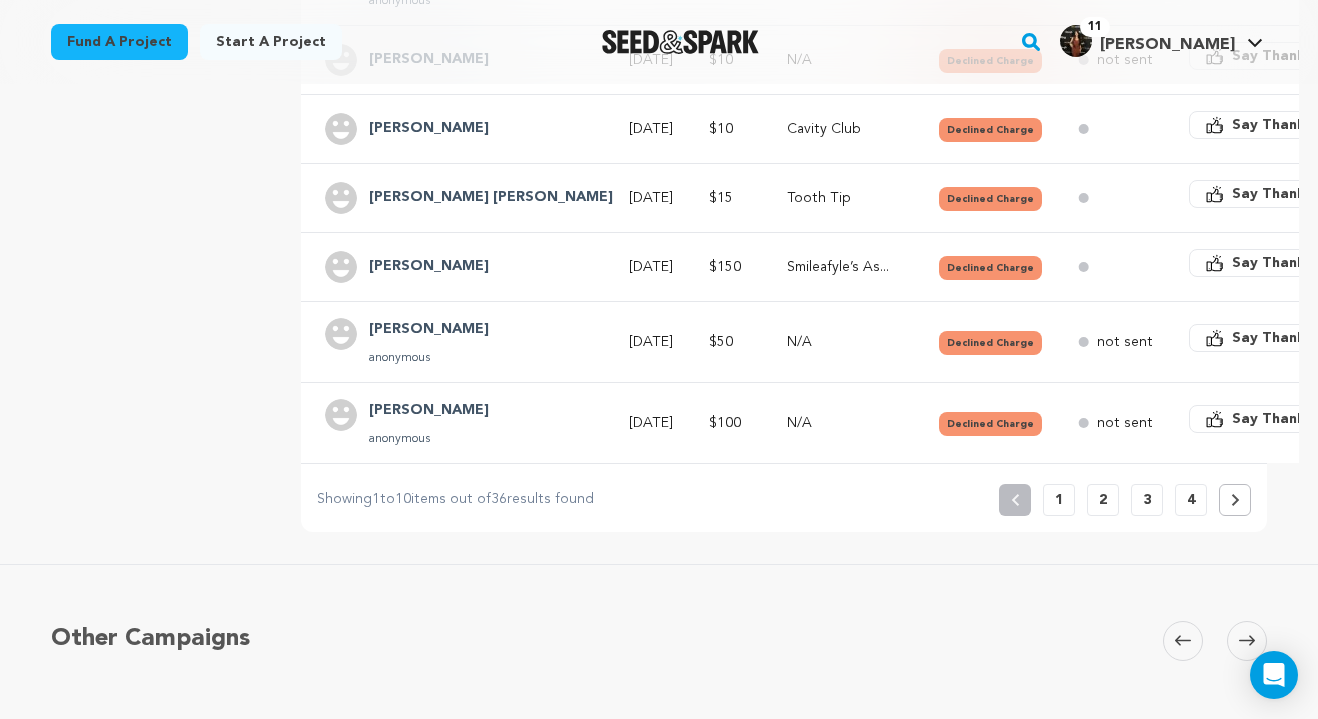 click on "2" at bounding box center (1103, 500) 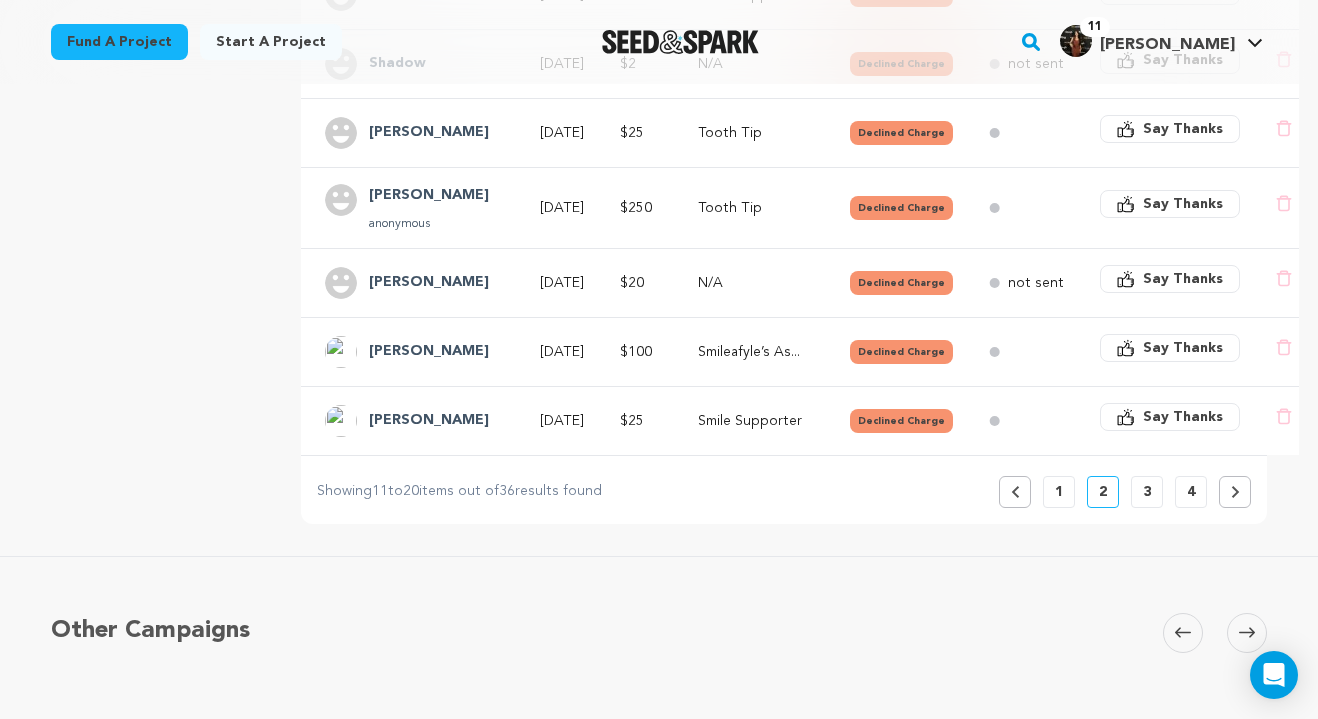 scroll, scrollTop: 766, scrollLeft: 0, axis: vertical 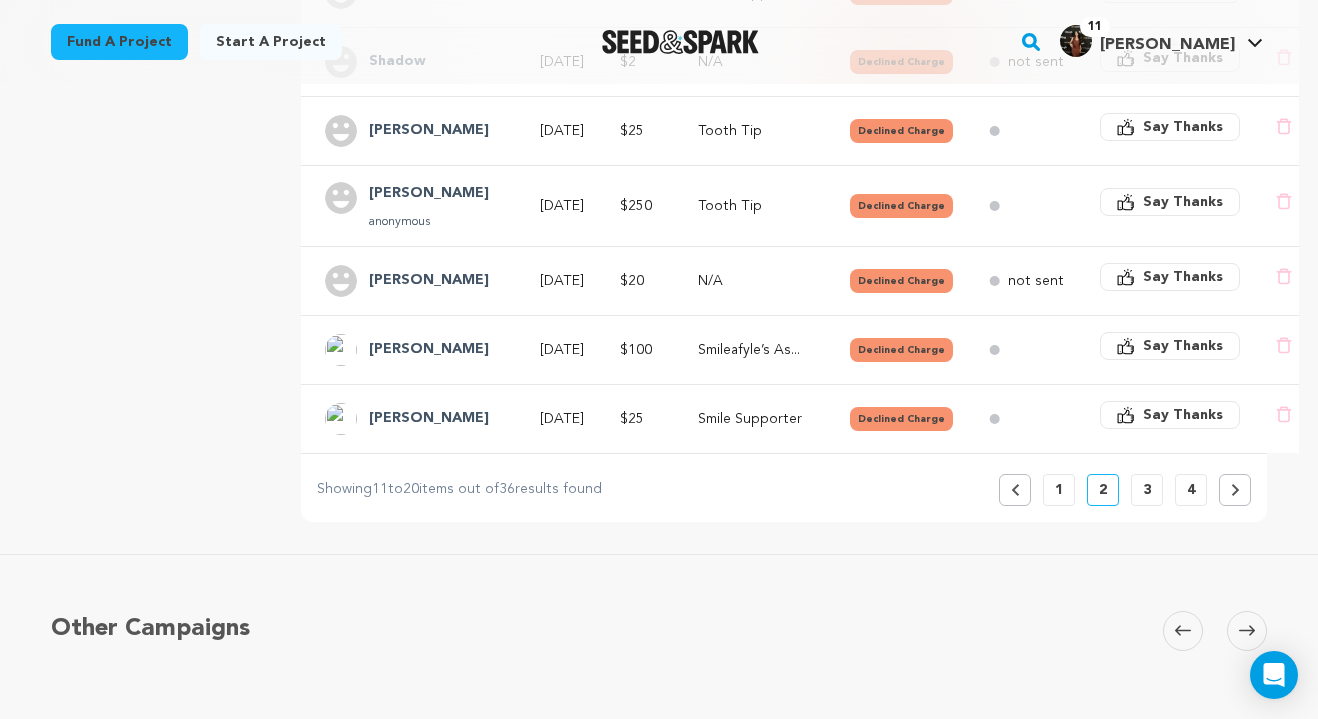 click on "3" at bounding box center [1147, 490] 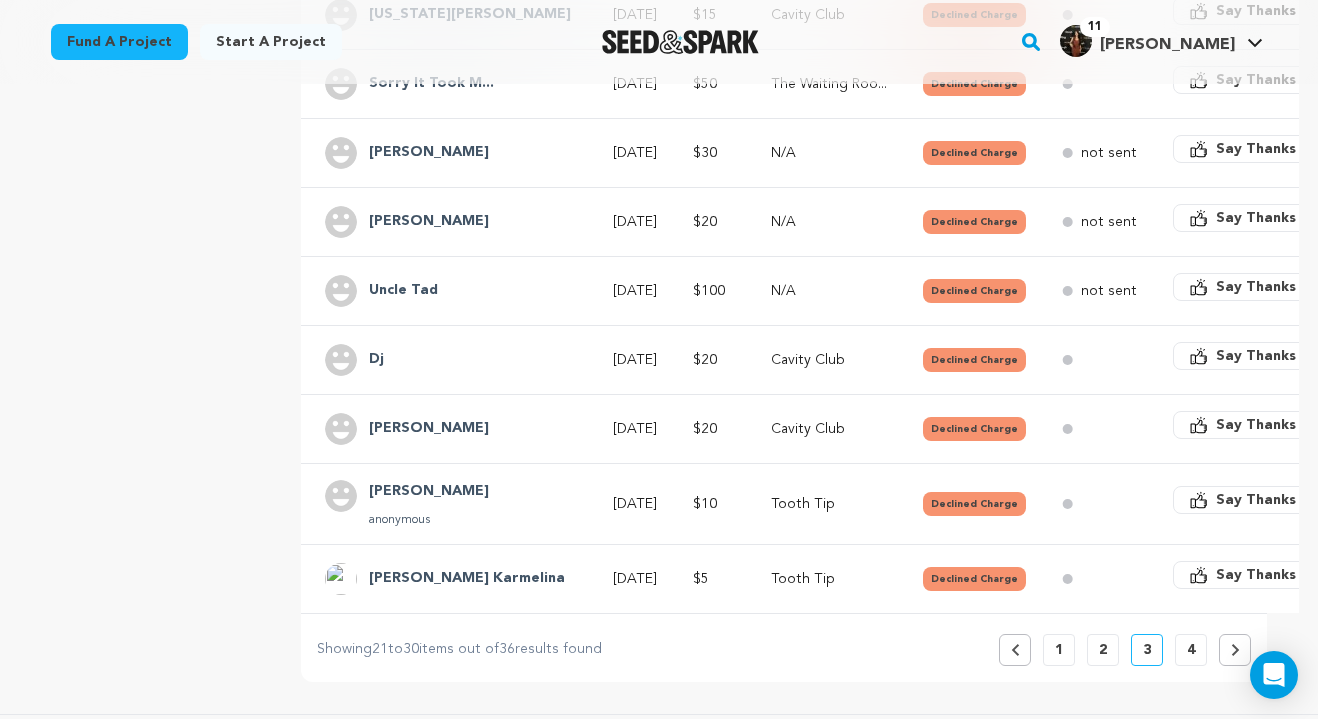 scroll, scrollTop: 871, scrollLeft: 0, axis: vertical 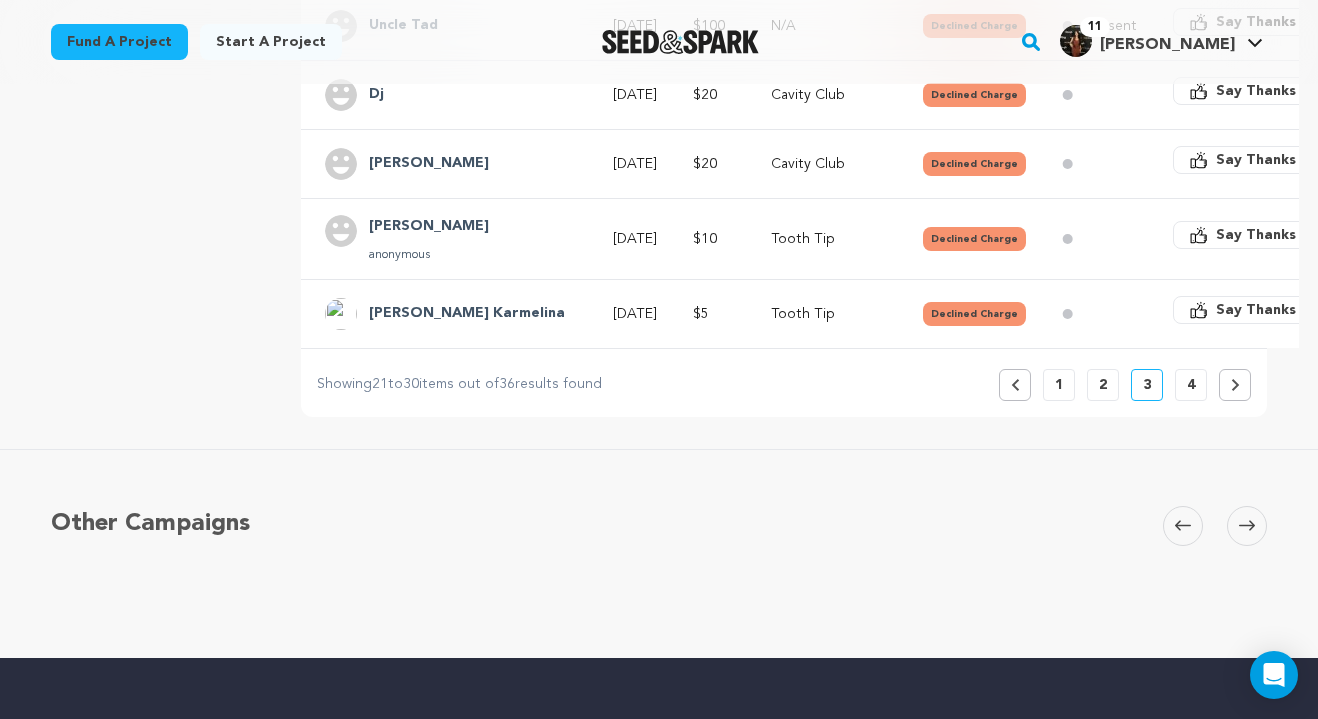 click on "4" at bounding box center [1191, 385] 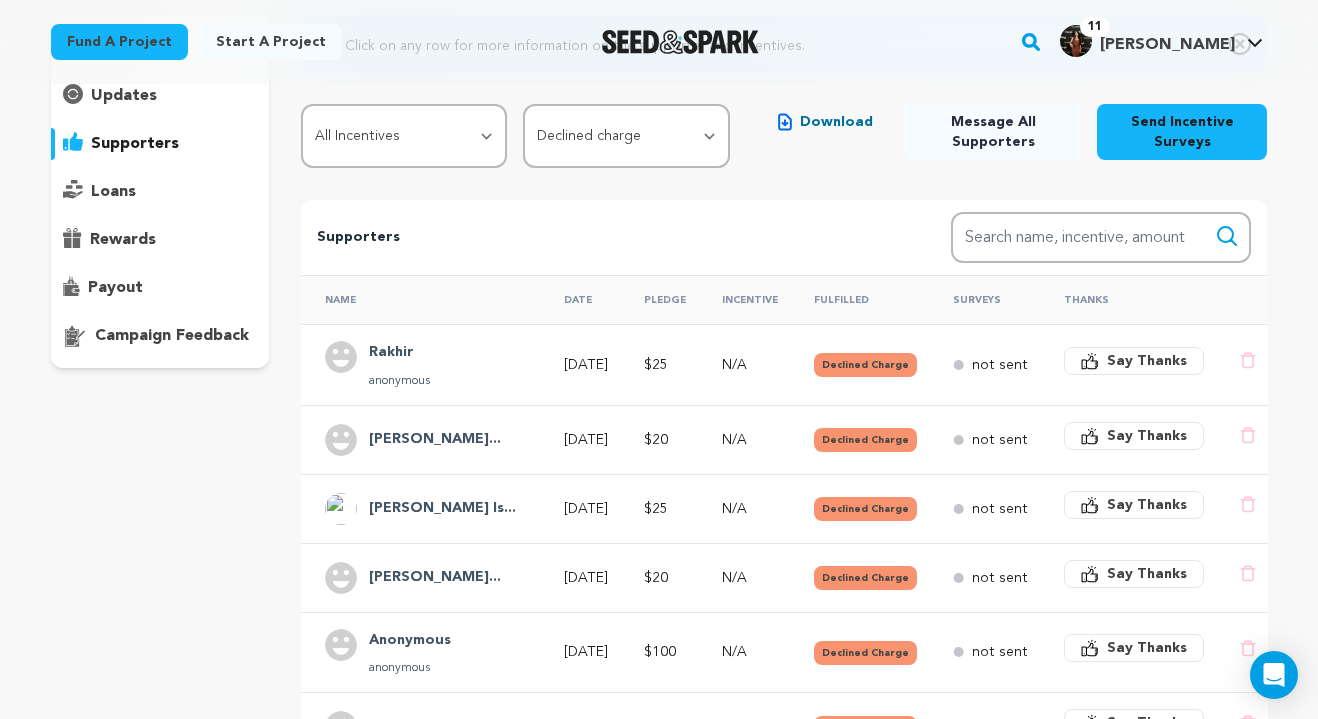 scroll, scrollTop: 0, scrollLeft: 0, axis: both 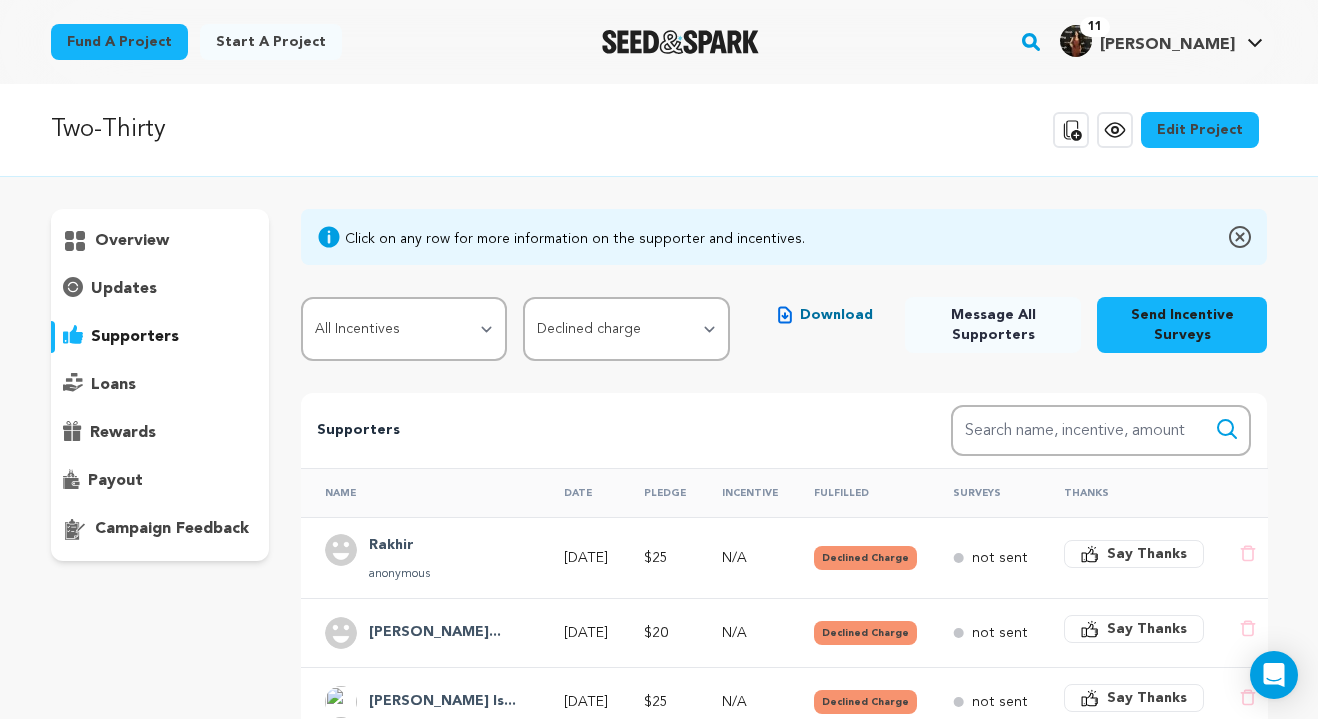 click on "Say Thanks" at bounding box center (1147, 554) 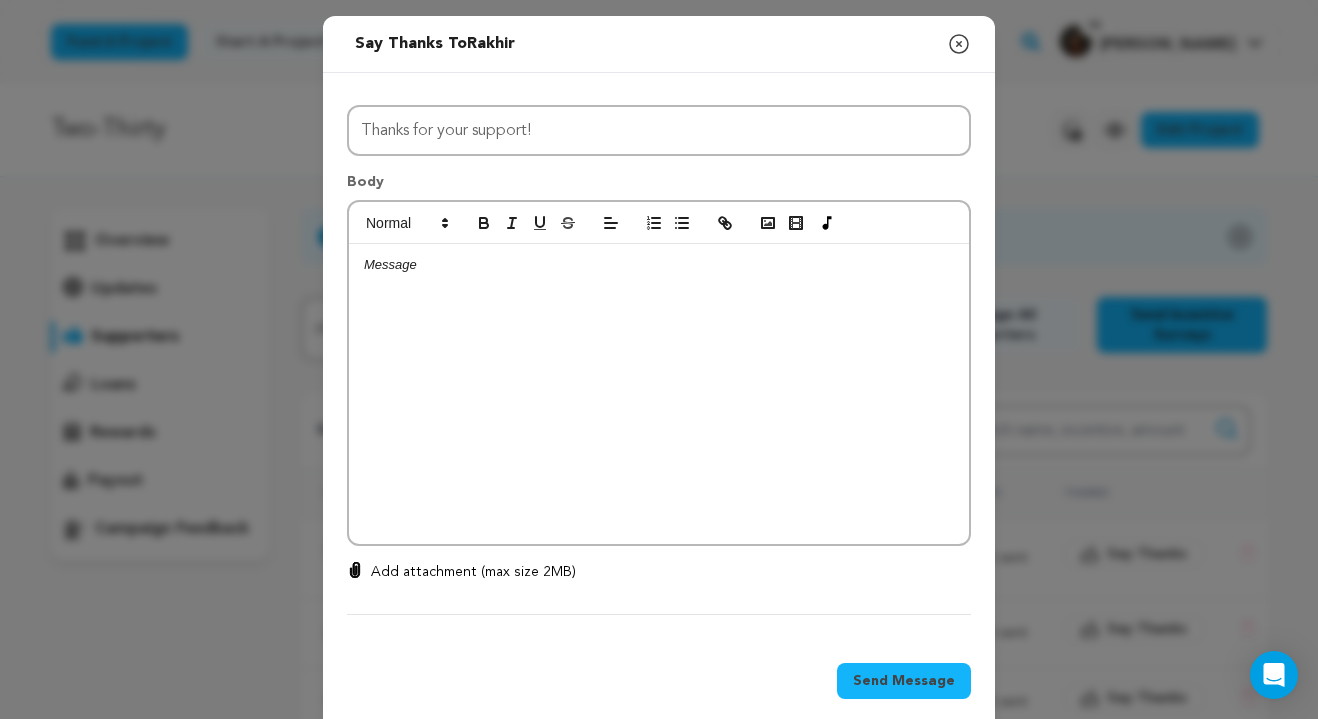 click 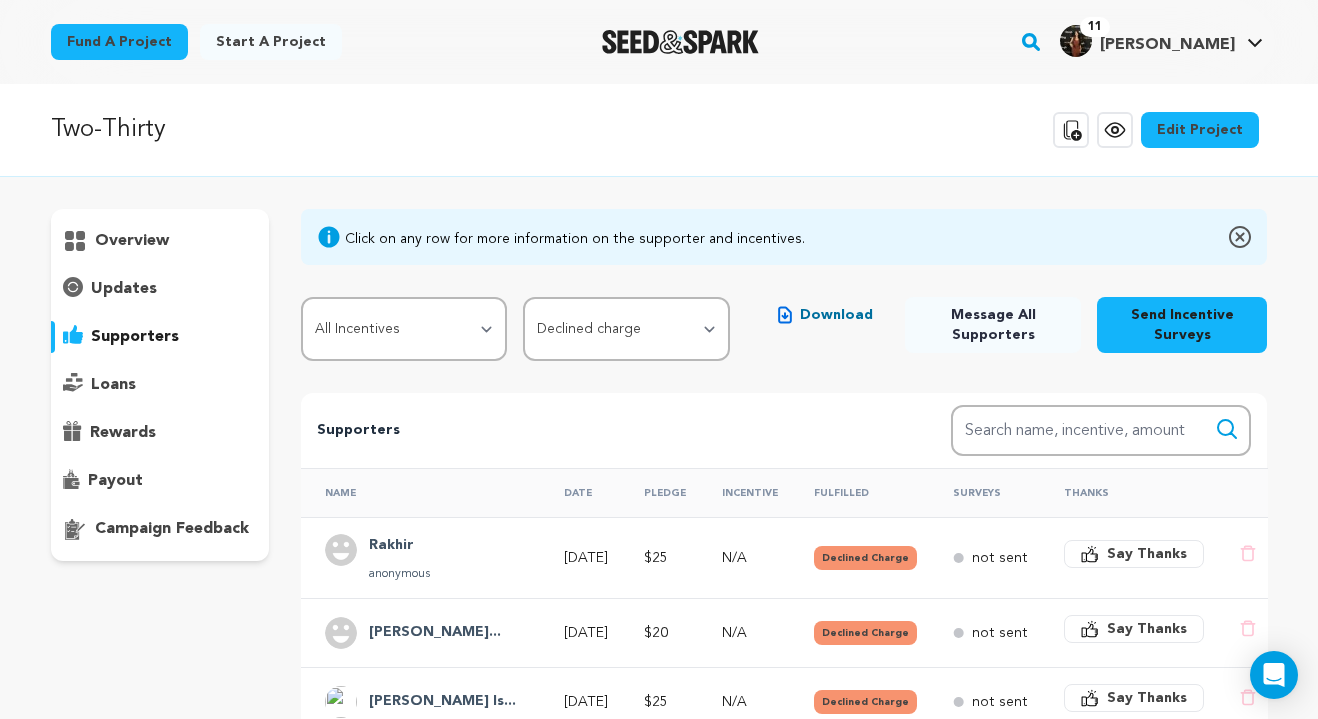 click on "loans" at bounding box center [113, 385] 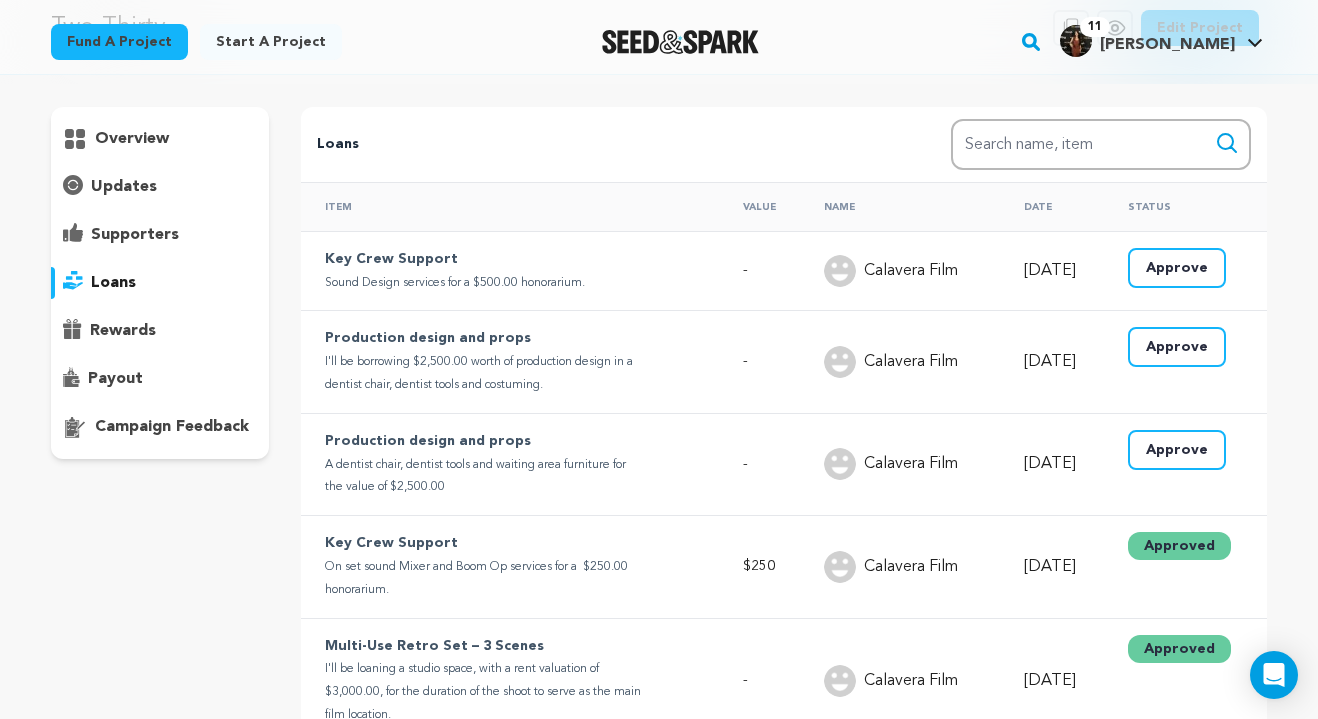 scroll, scrollTop: 106, scrollLeft: 0, axis: vertical 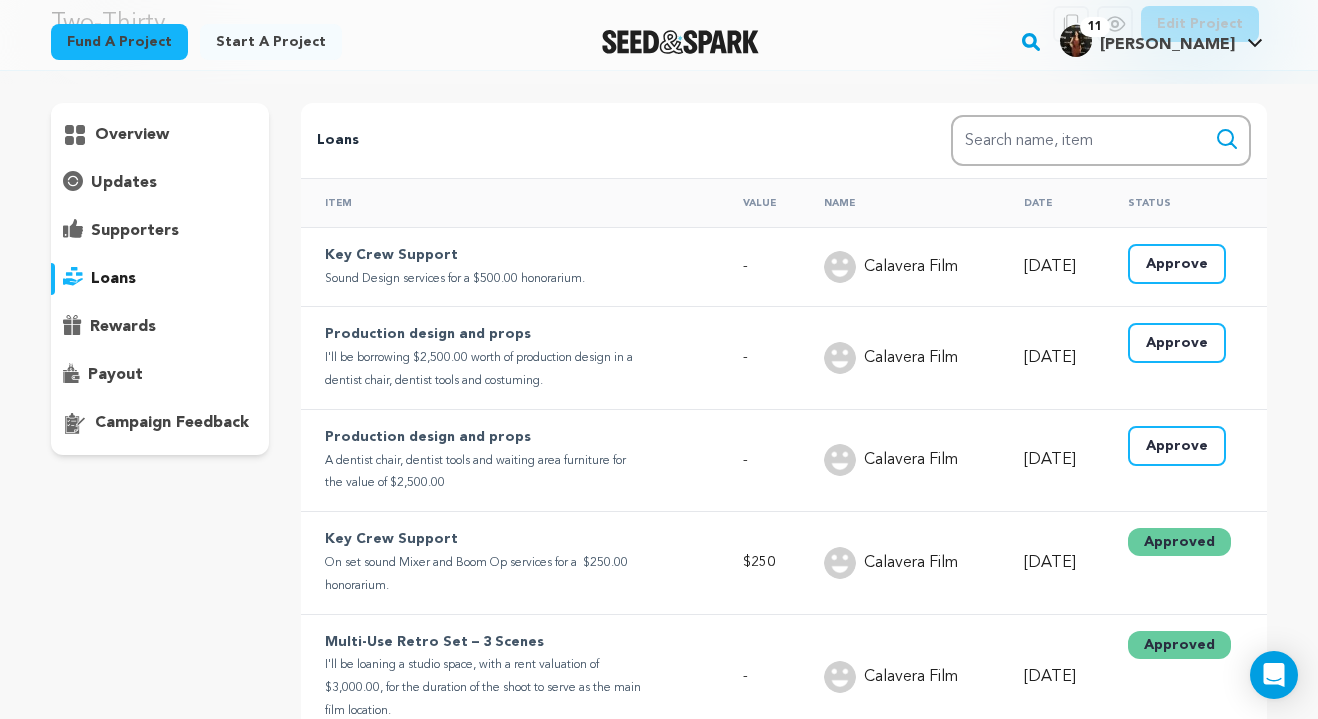 click on "Approve" at bounding box center [1177, 343] 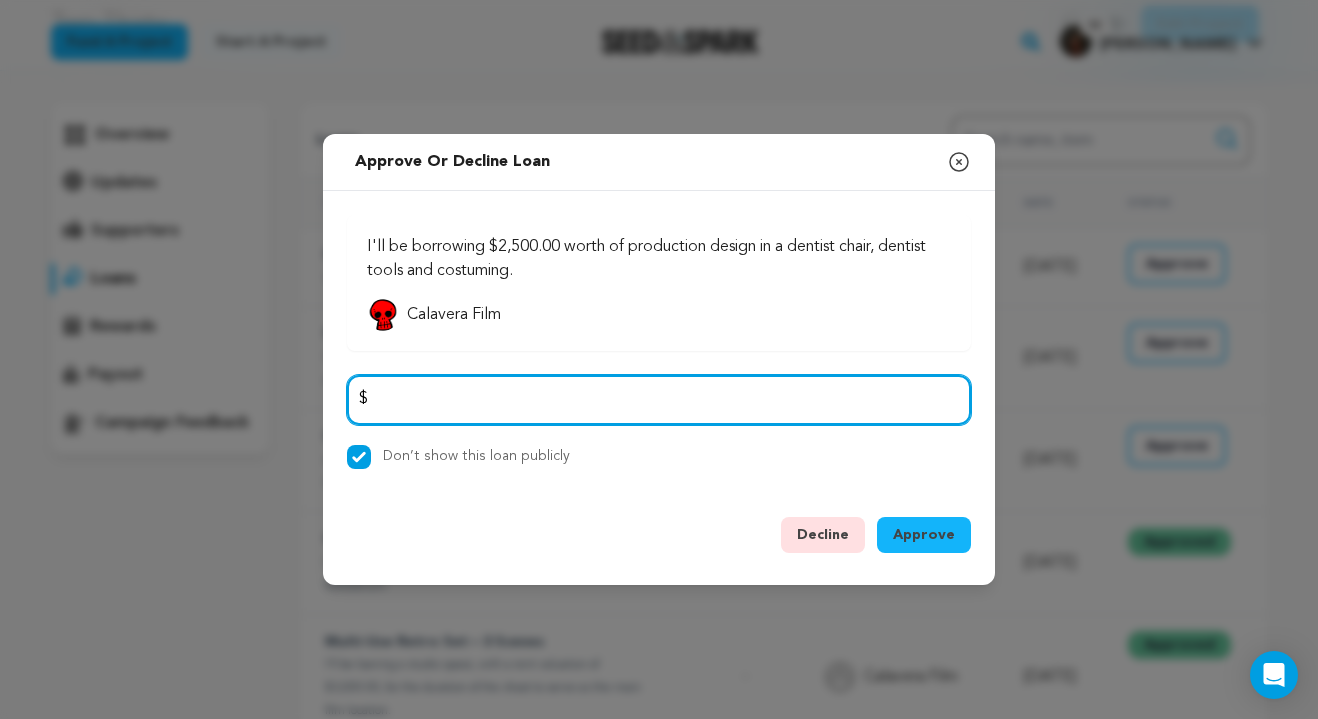click at bounding box center (659, 400) 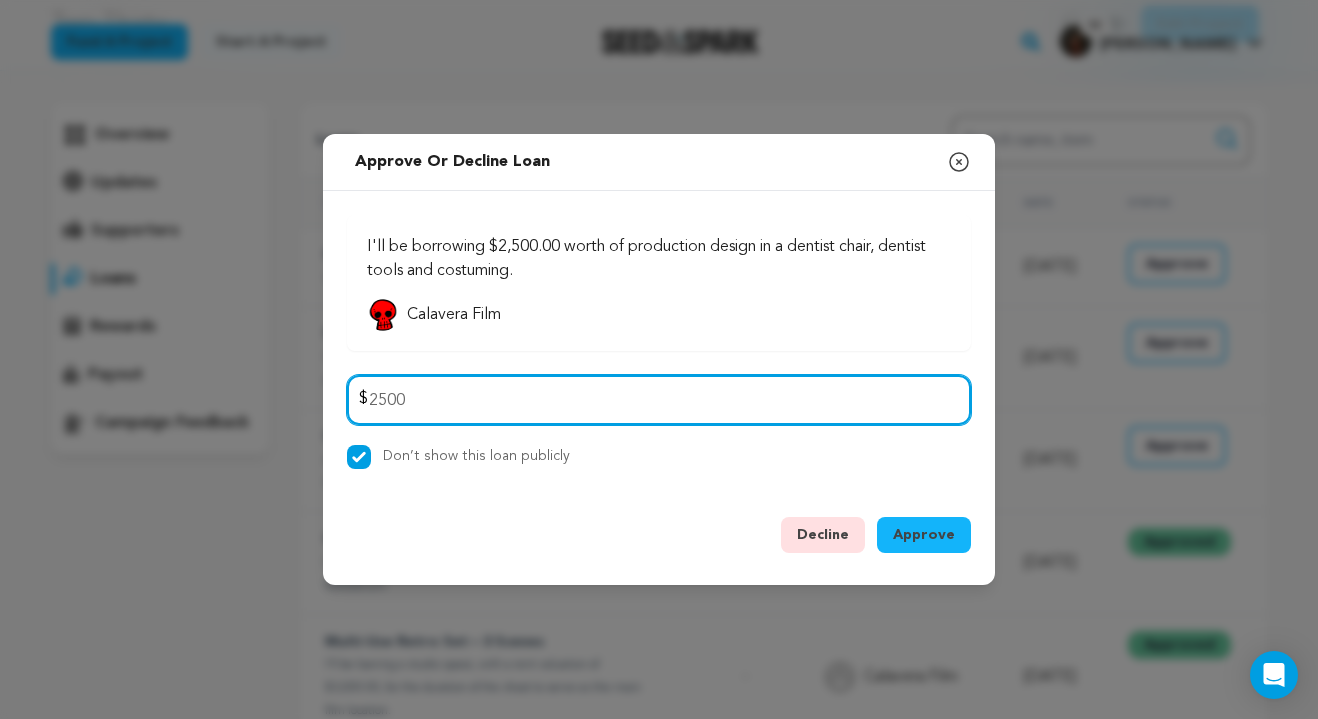type on "2500" 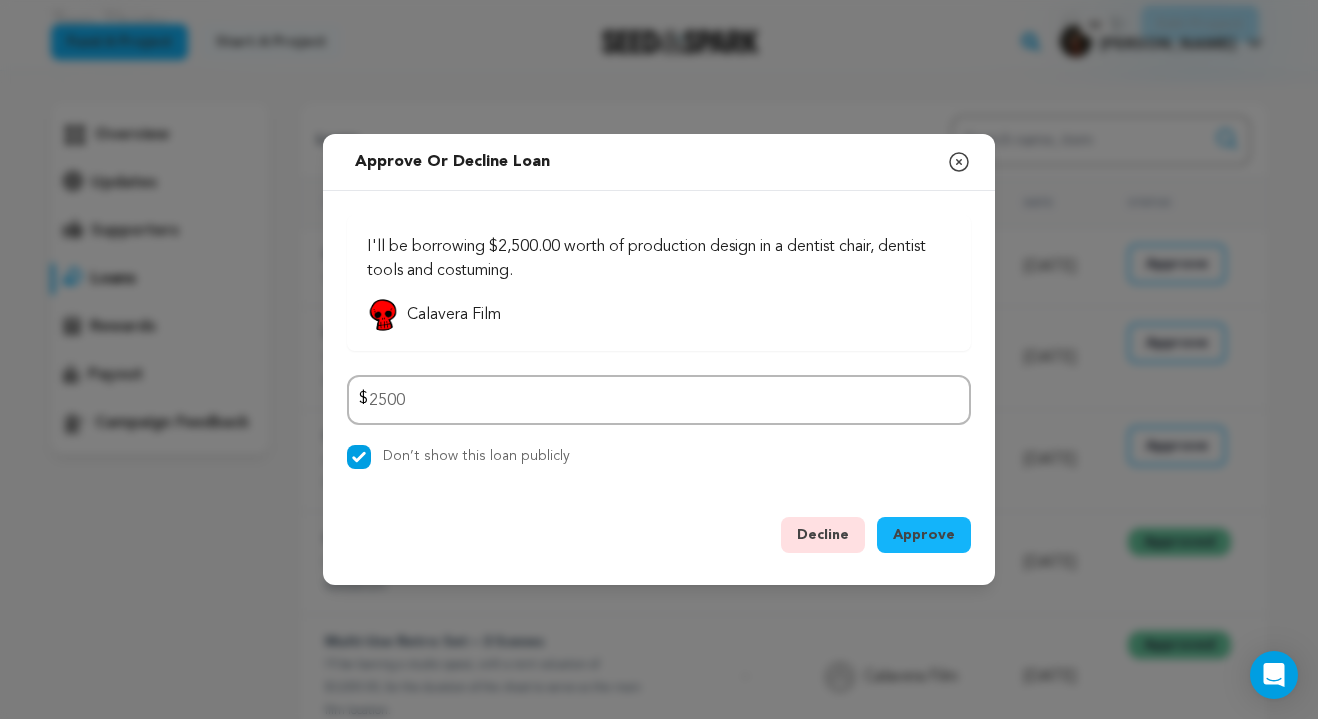 click on "Approve" at bounding box center (924, 535) 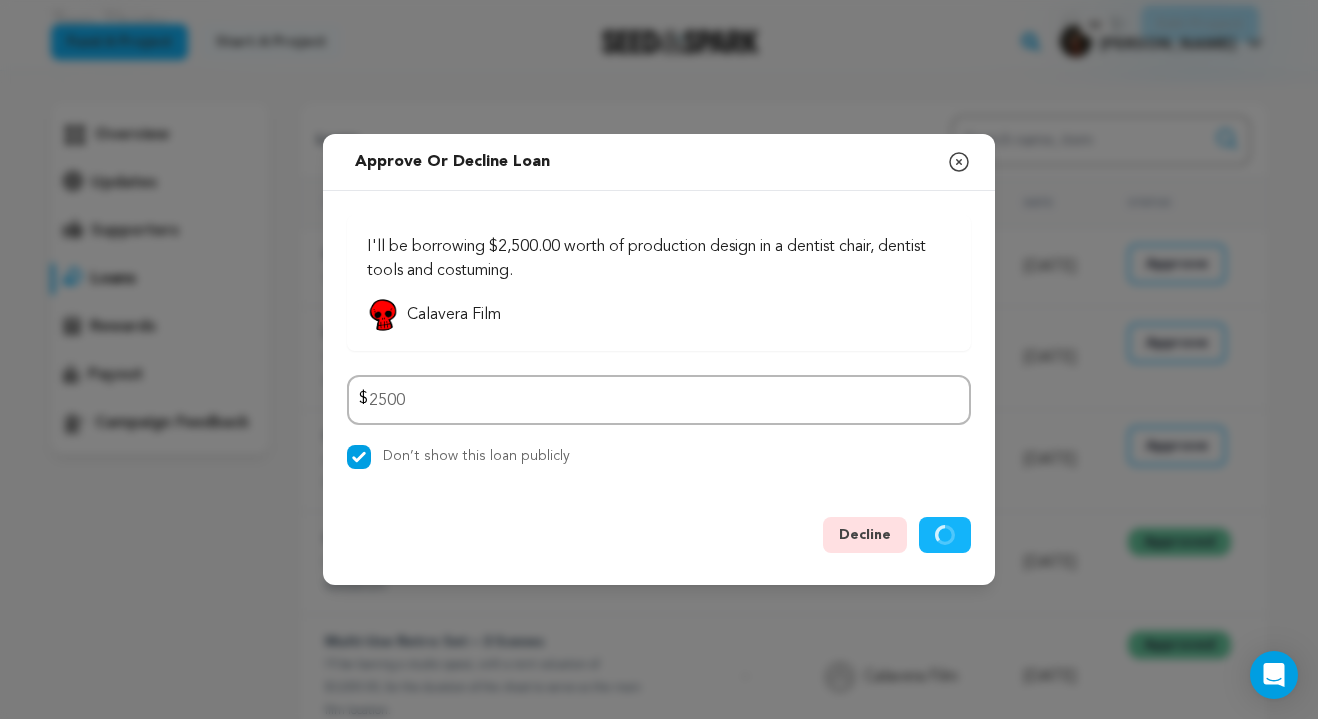 click 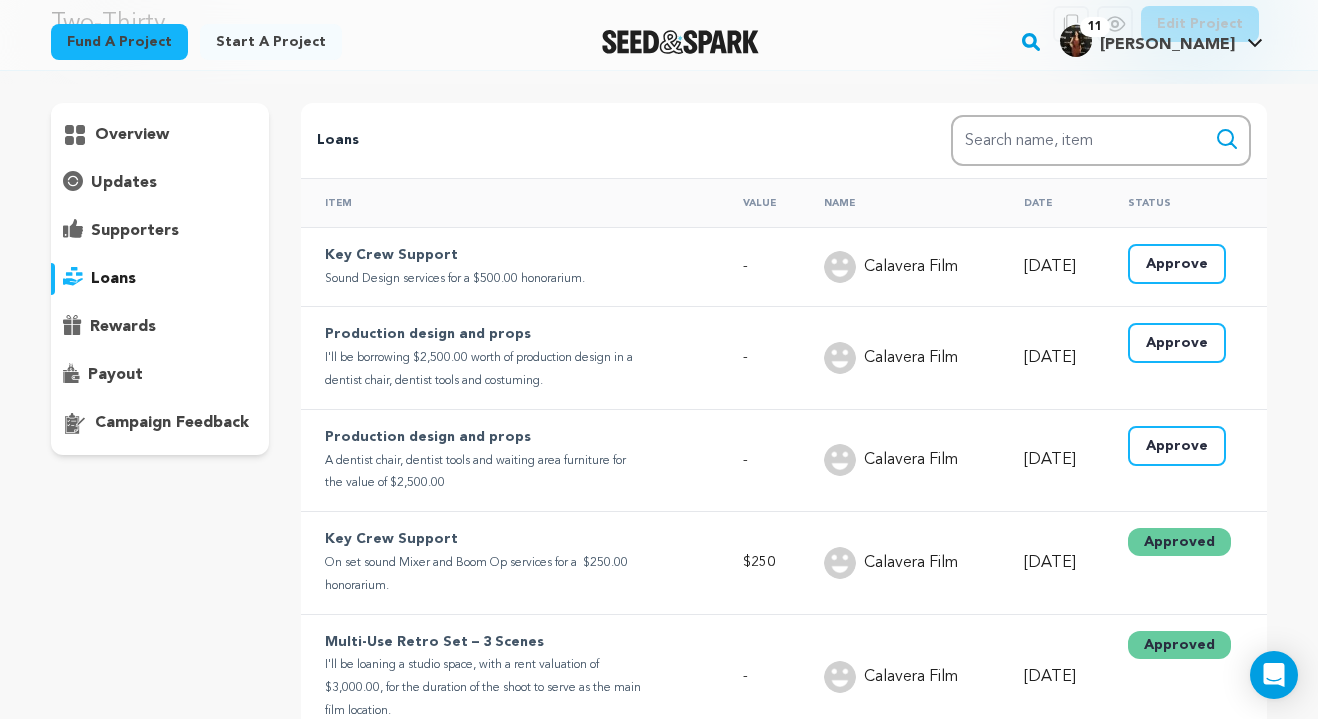 click on "Approve" at bounding box center (1177, 343) 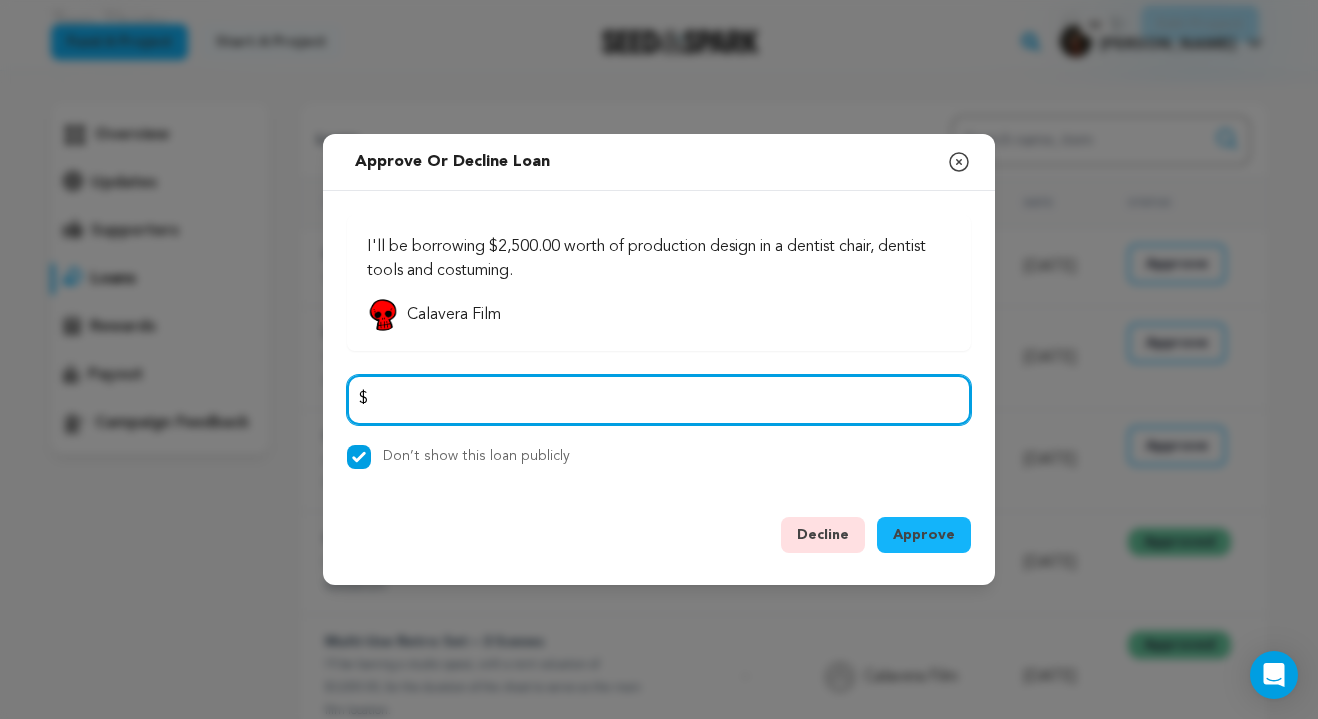 click at bounding box center (659, 400) 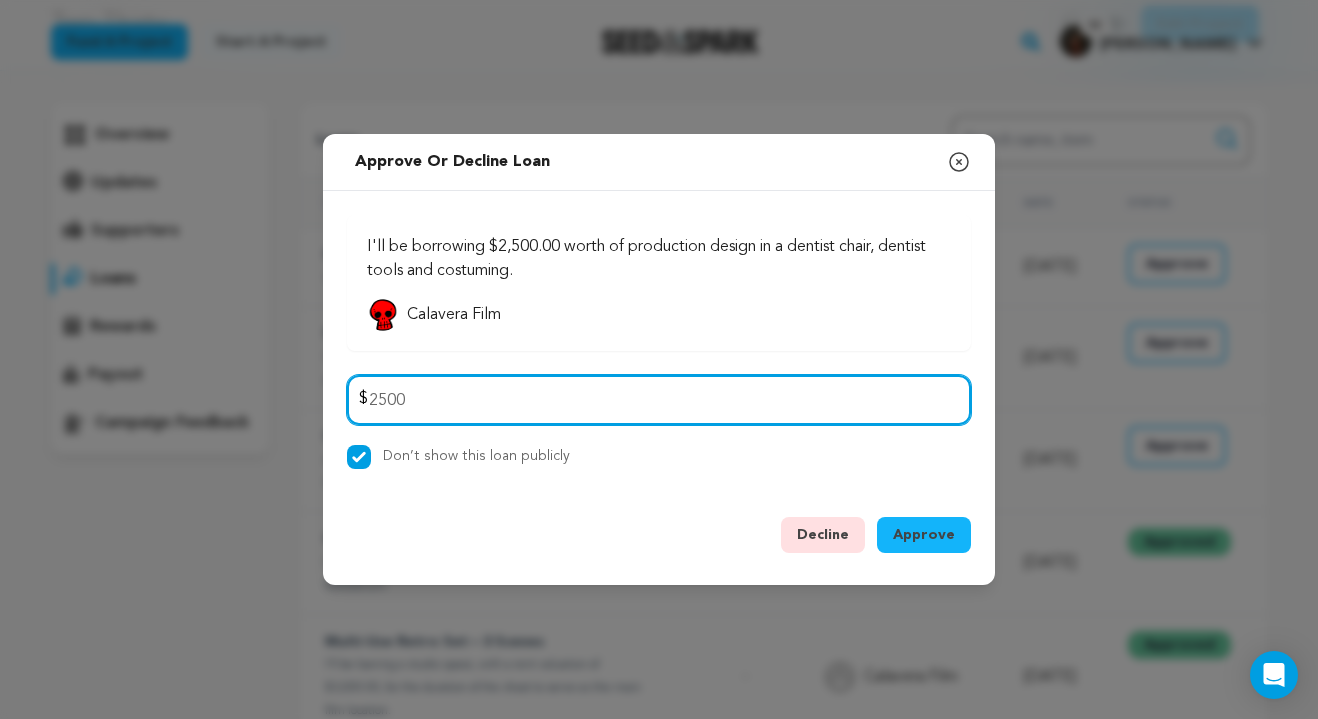 type on "2500" 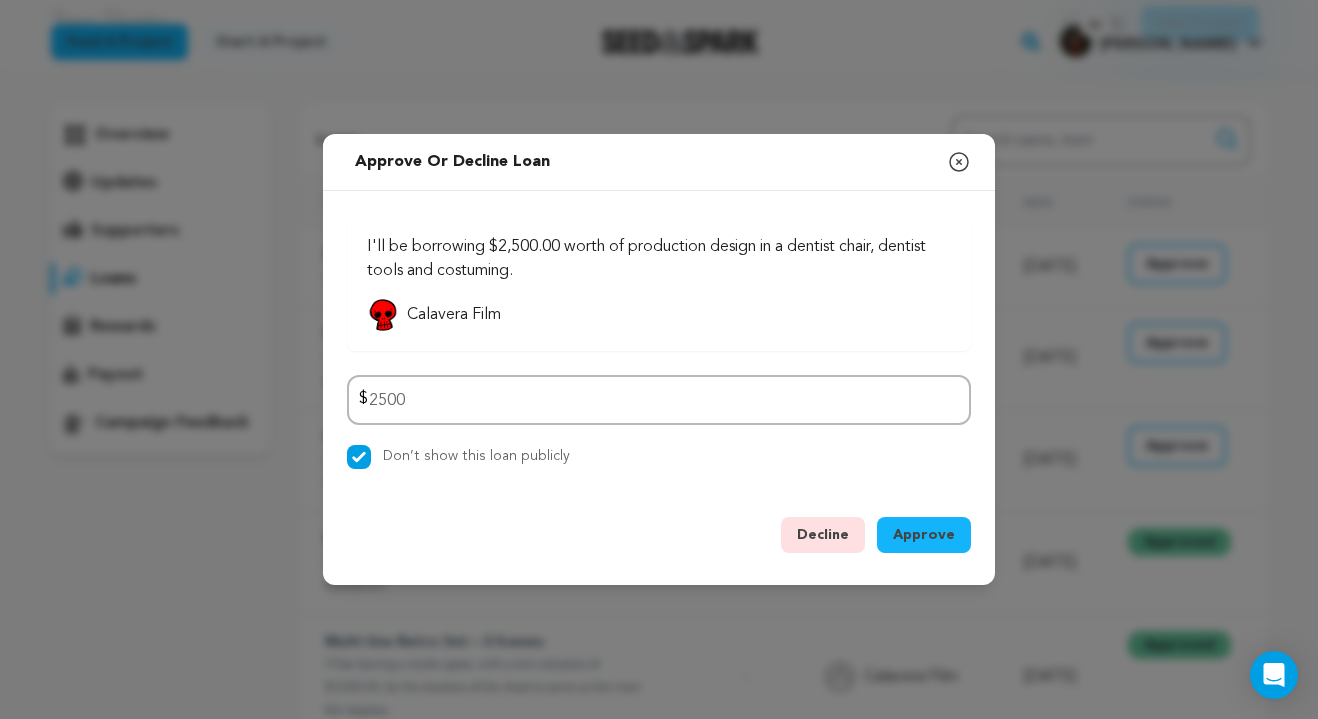 click on "Approve" at bounding box center [924, 535] 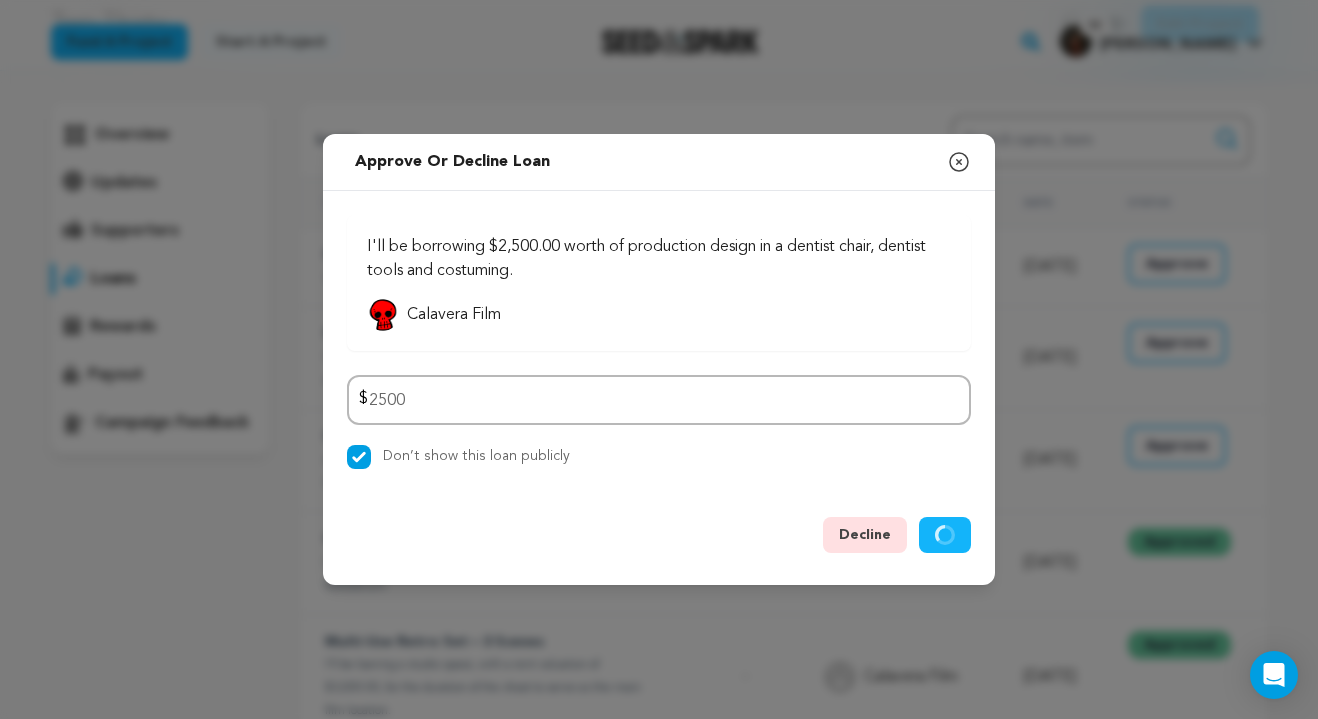 click 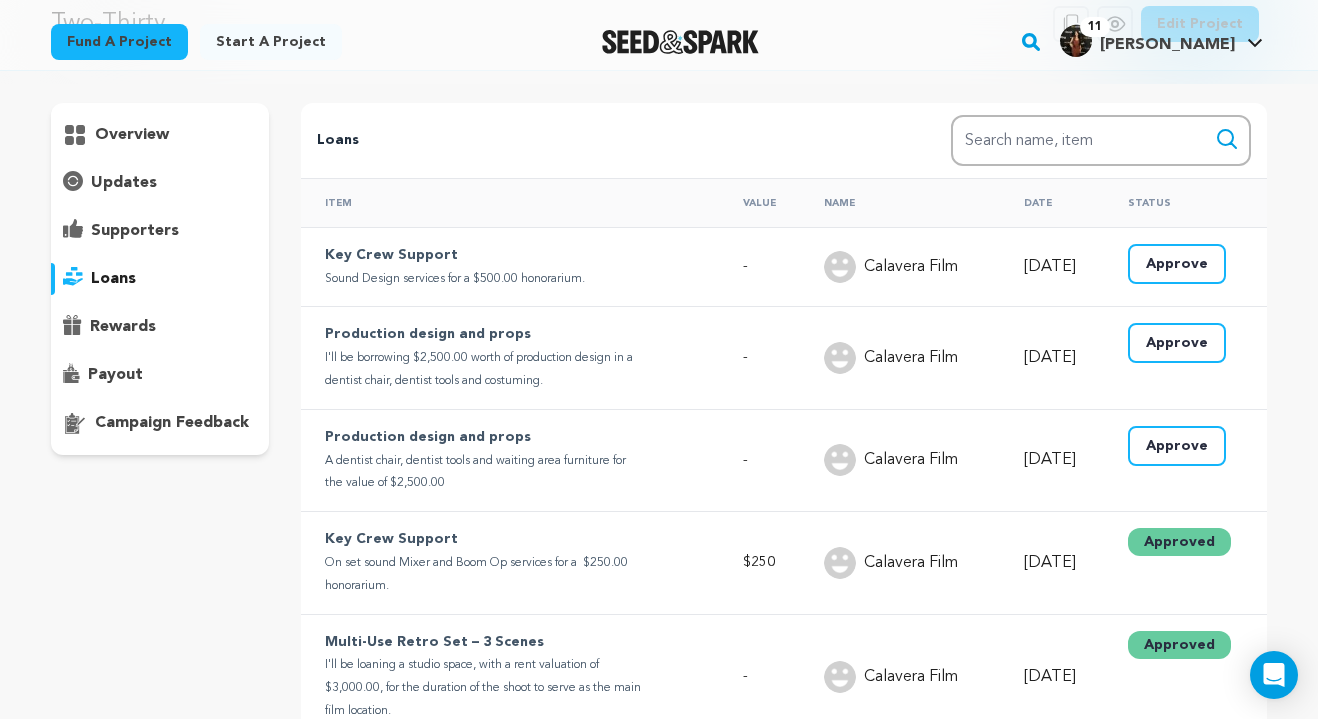 click on "updates" at bounding box center [124, 183] 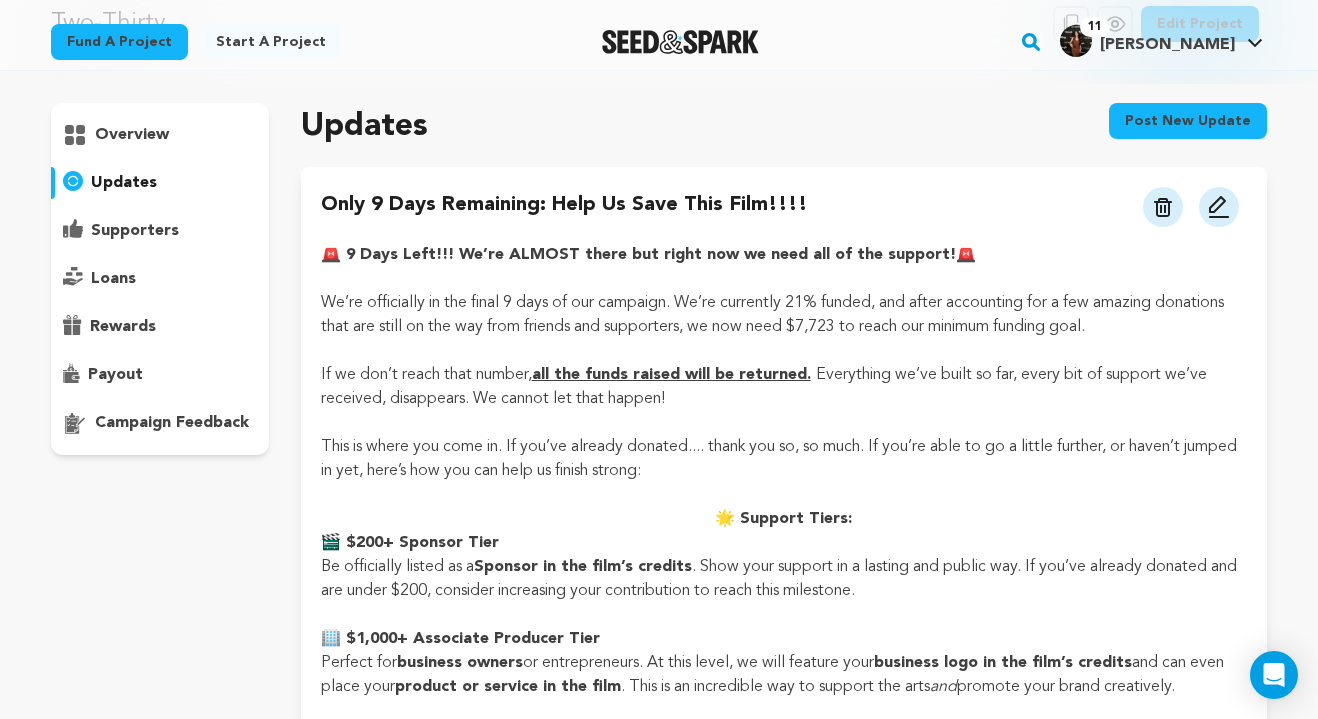 click on "supporters" at bounding box center [135, 231] 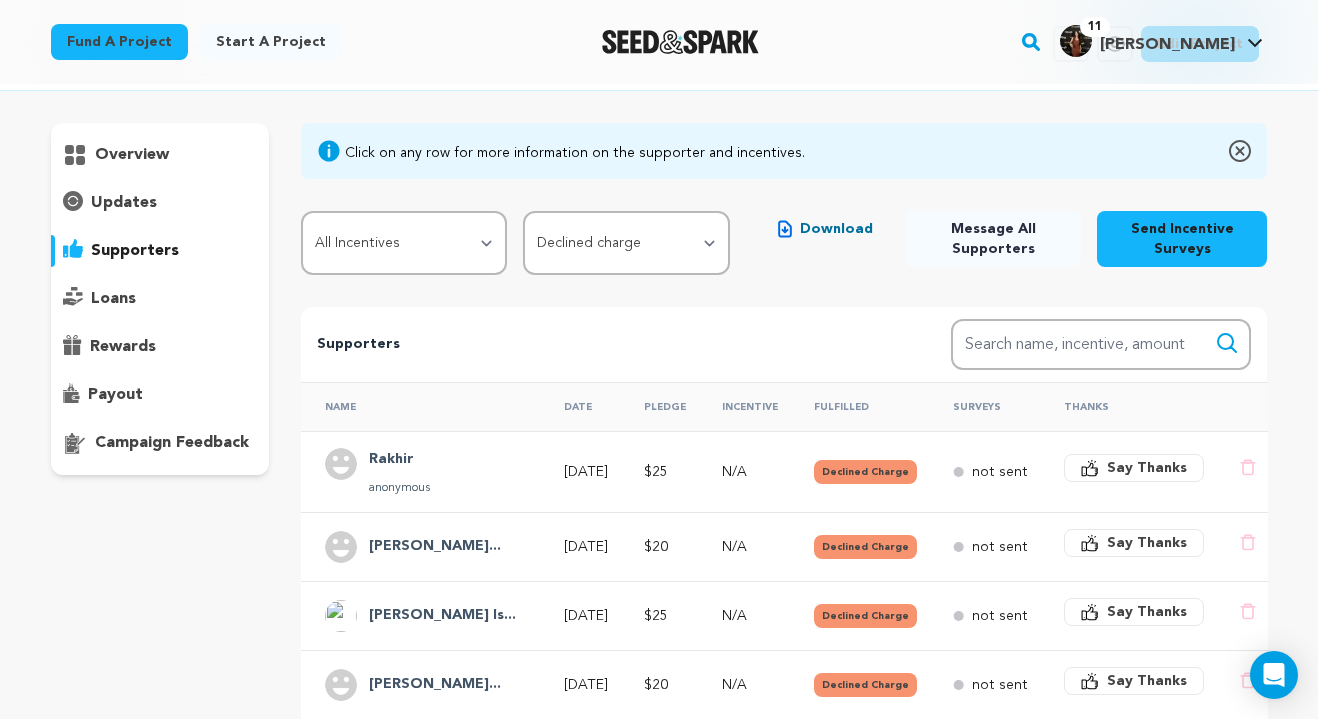 scroll, scrollTop: 1042, scrollLeft: 0, axis: vertical 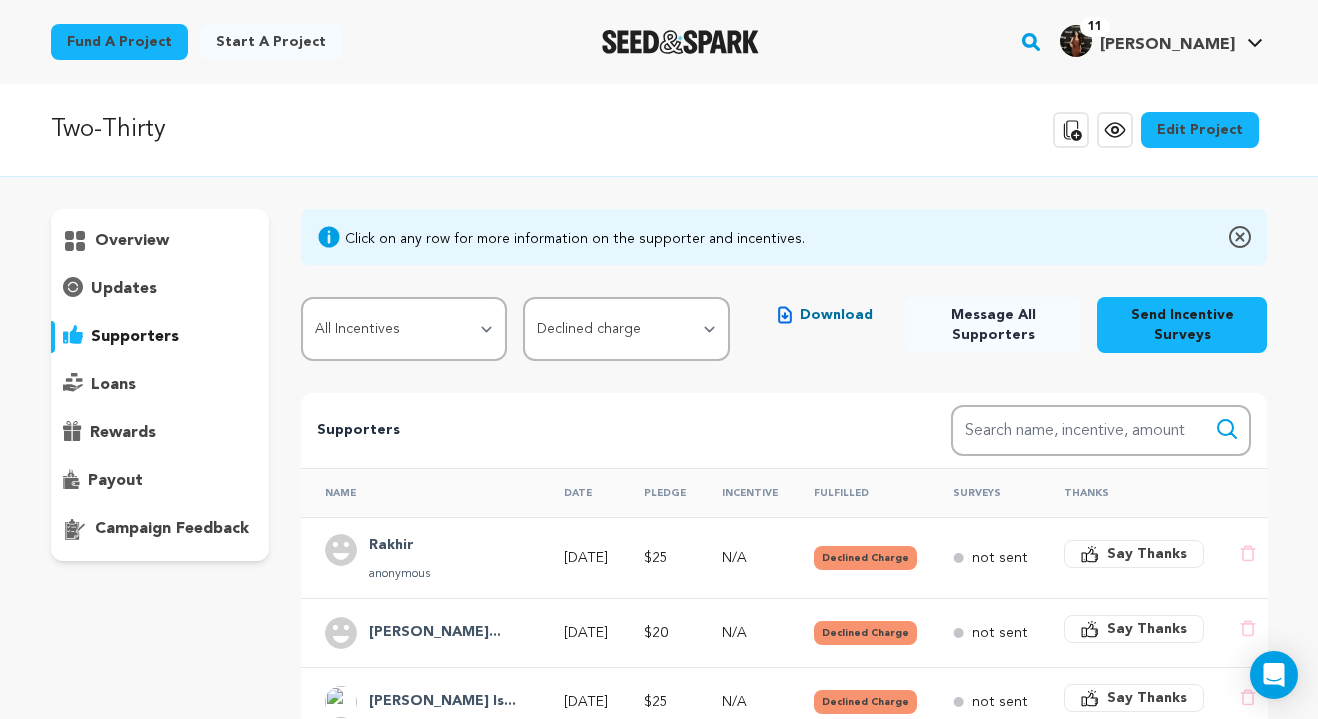 click on "overview" at bounding box center [132, 241] 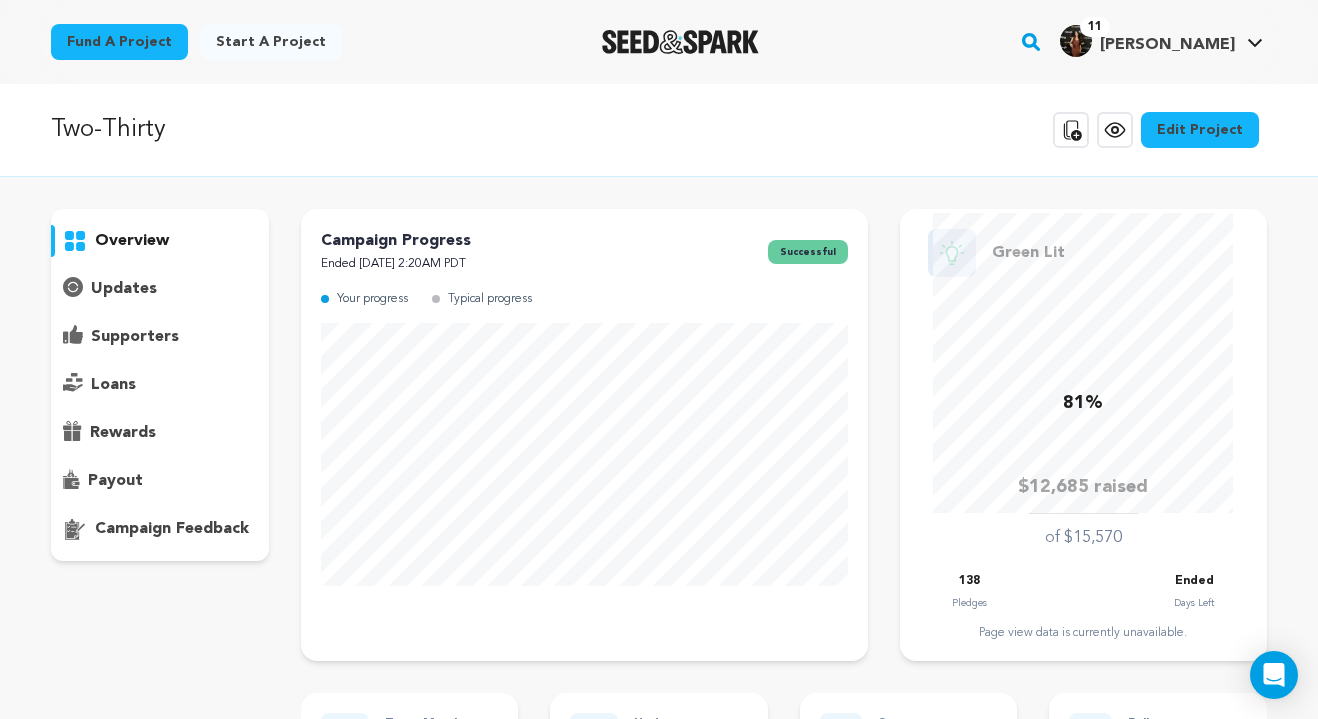 click on "loans" at bounding box center (113, 385) 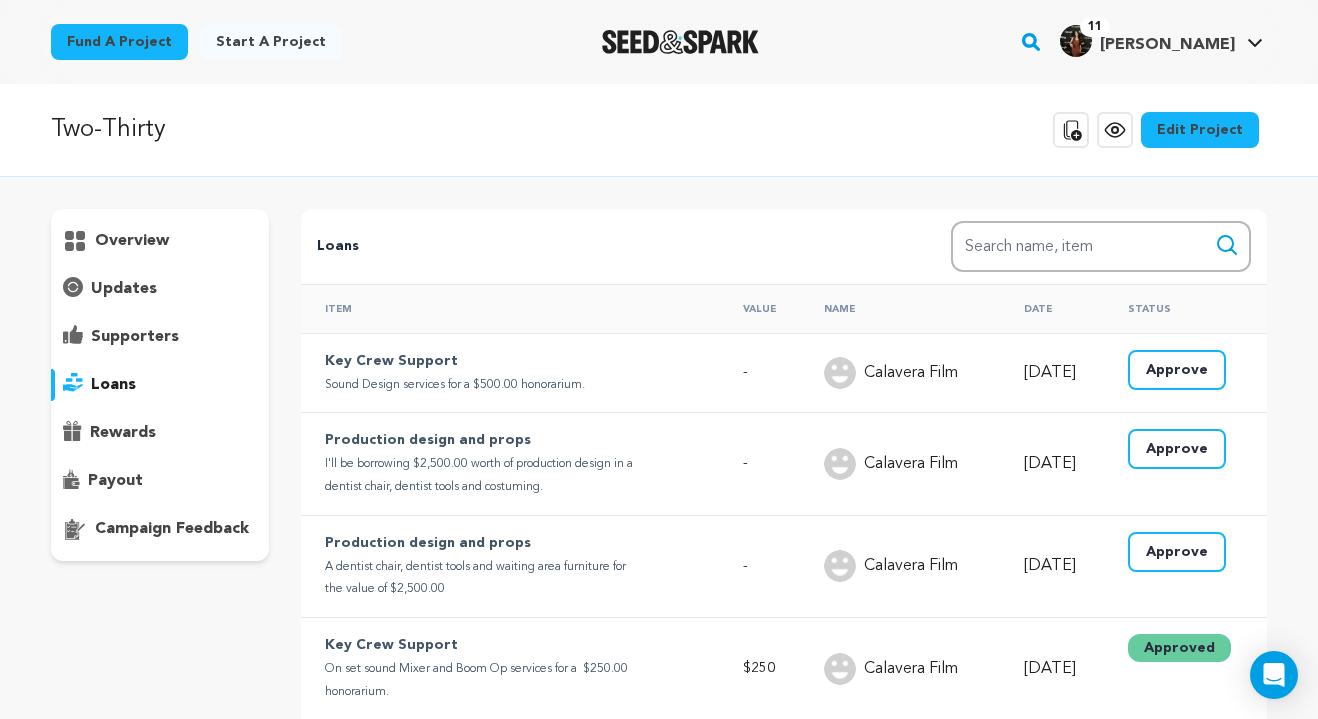 click on "Approve" at bounding box center [1177, 449] 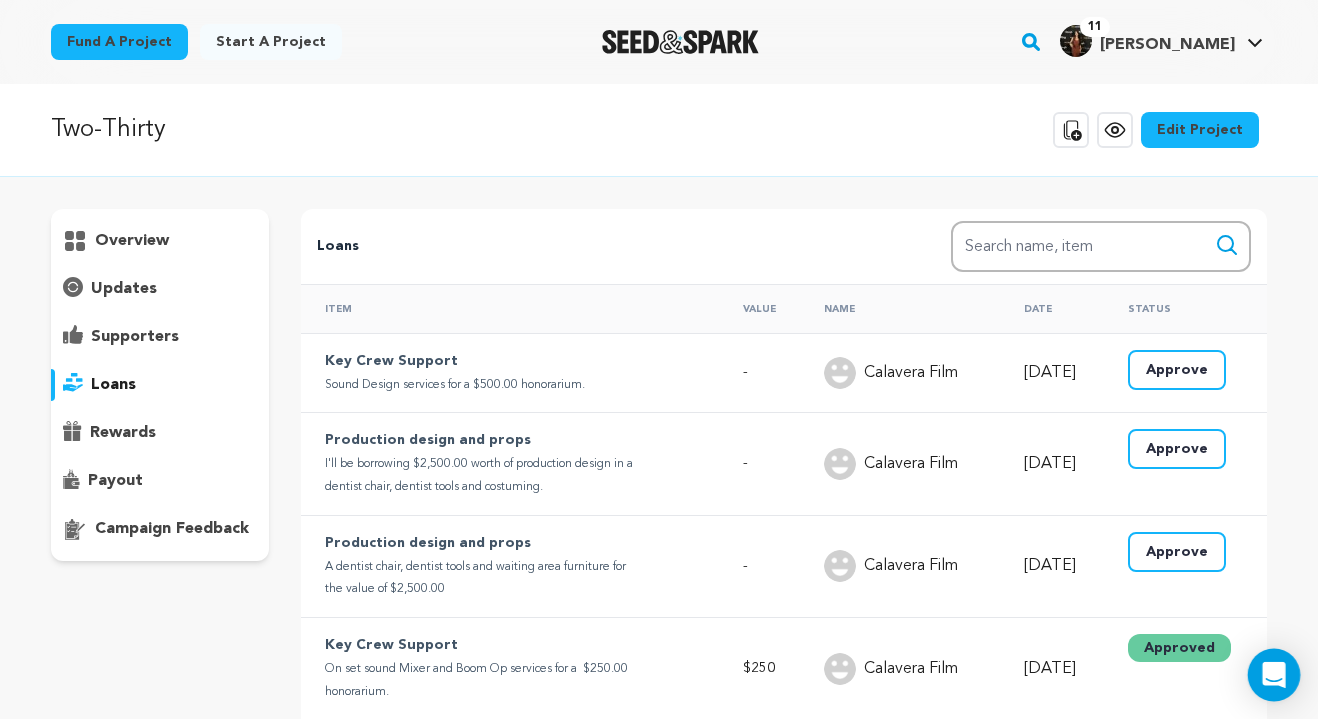 click at bounding box center (1274, 675) 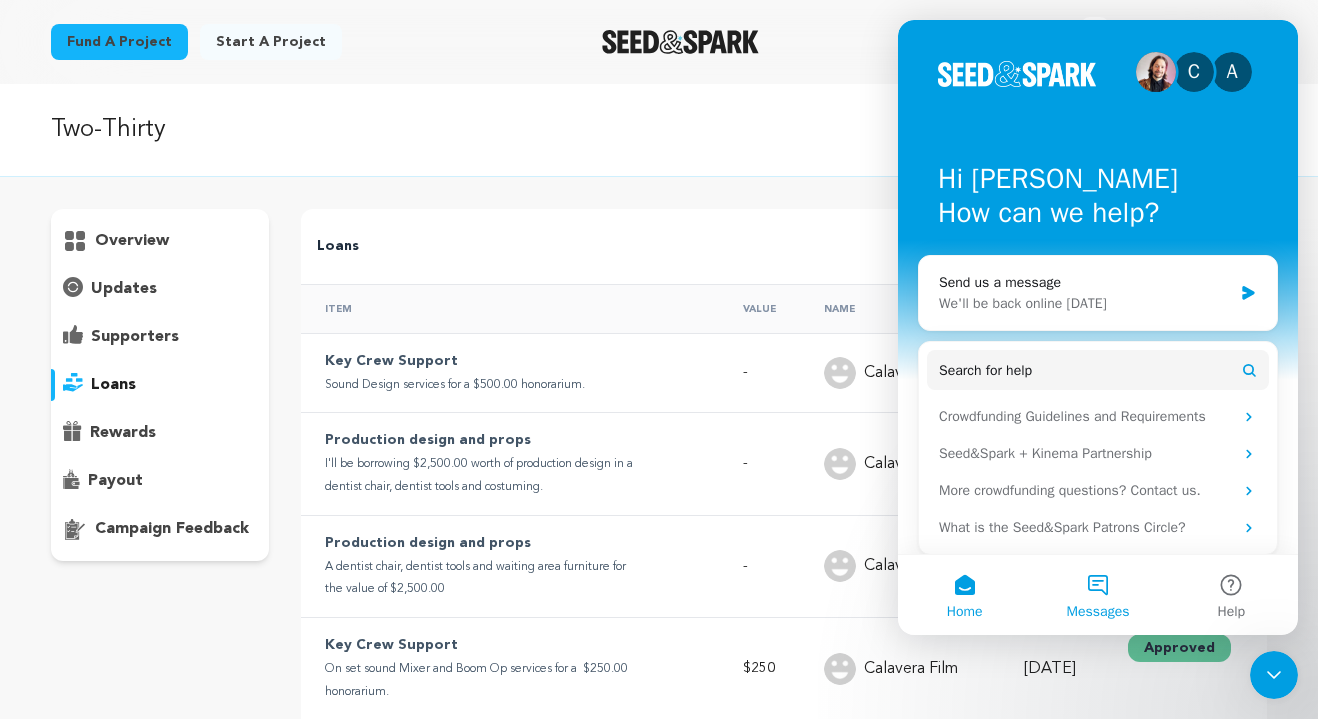 scroll, scrollTop: 0, scrollLeft: 0, axis: both 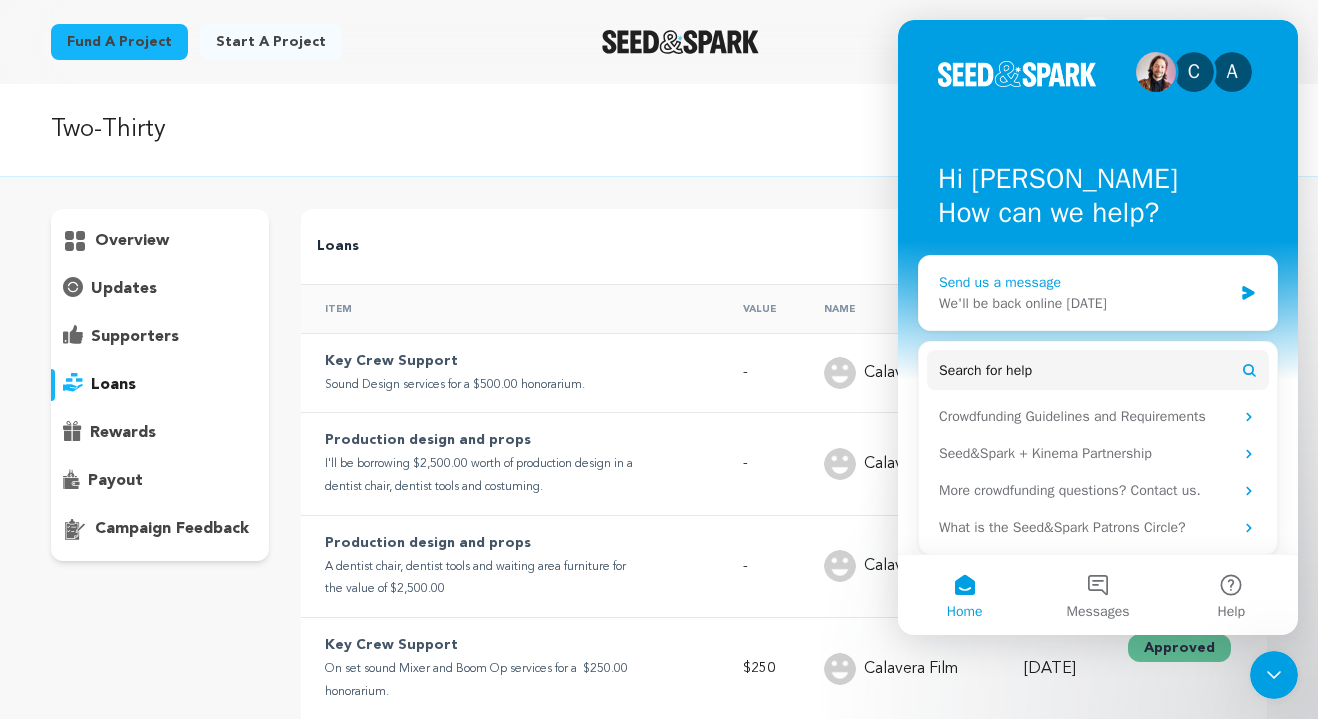 click on "We'll be back online [DATE]" at bounding box center [1085, 303] 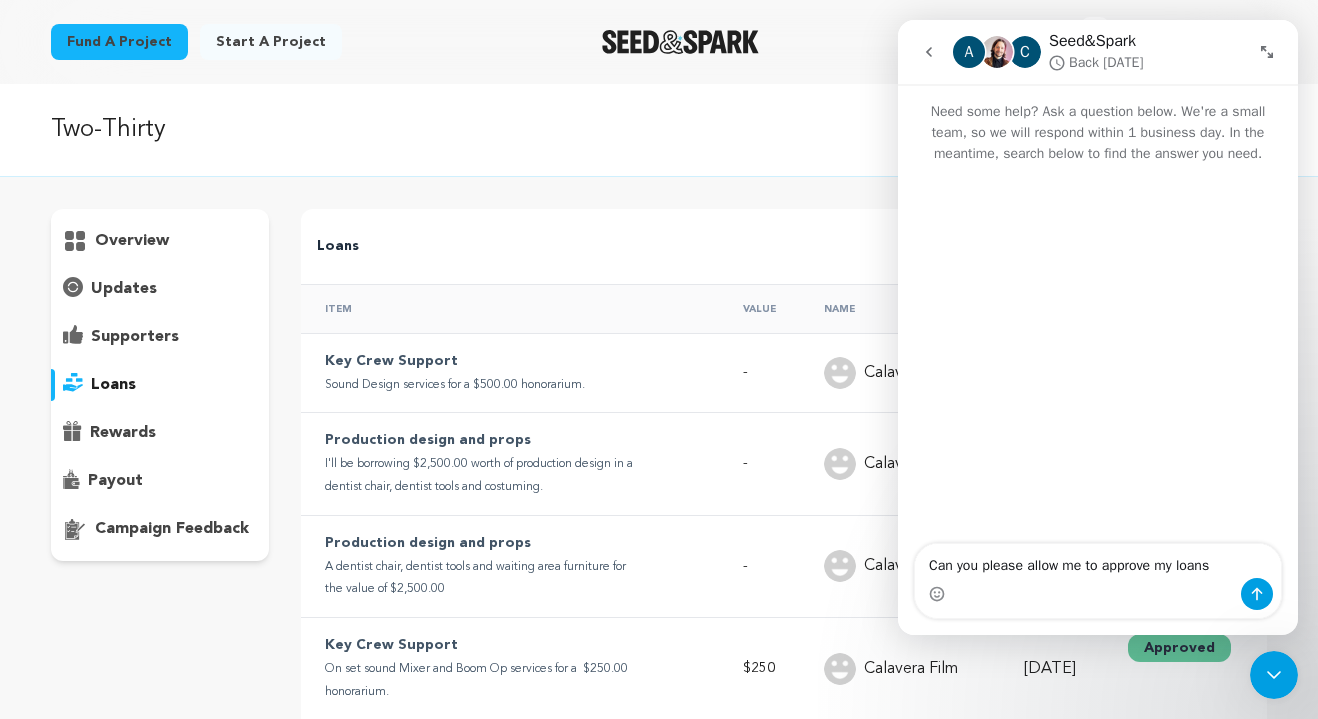 type on "Can you please allow me to approve my loans?" 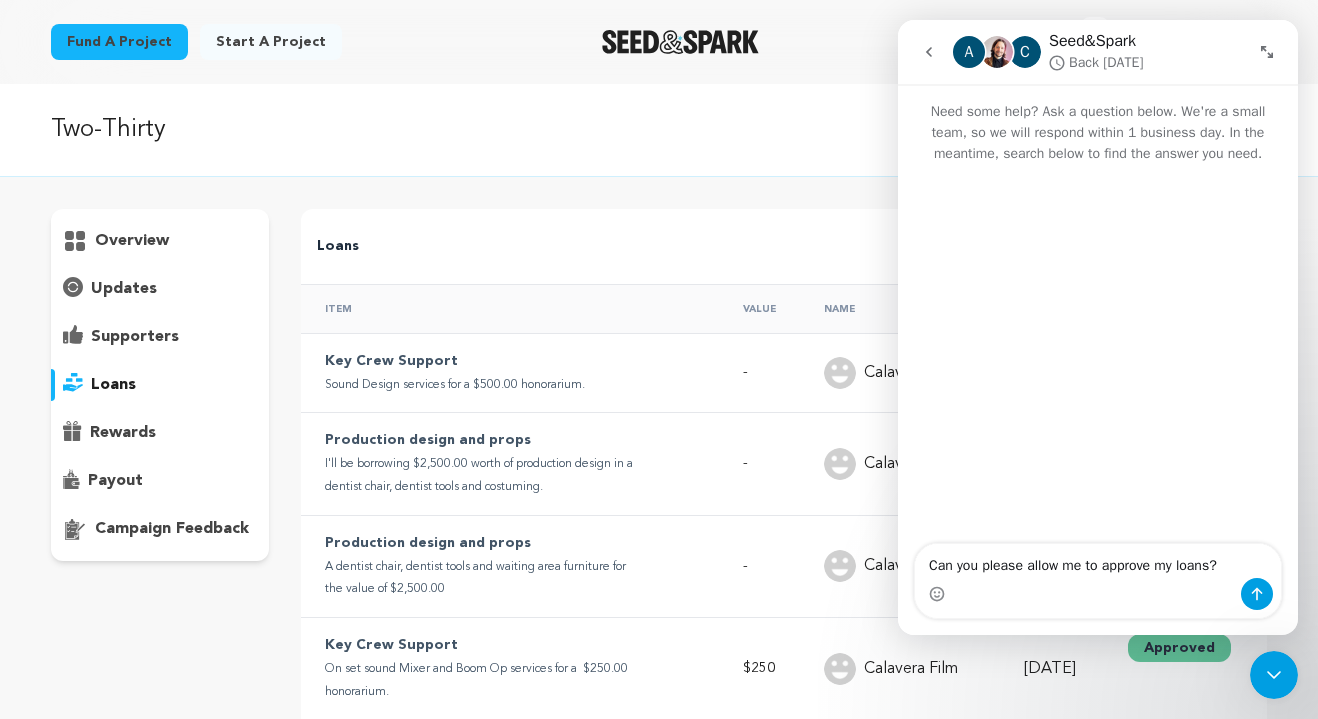 type 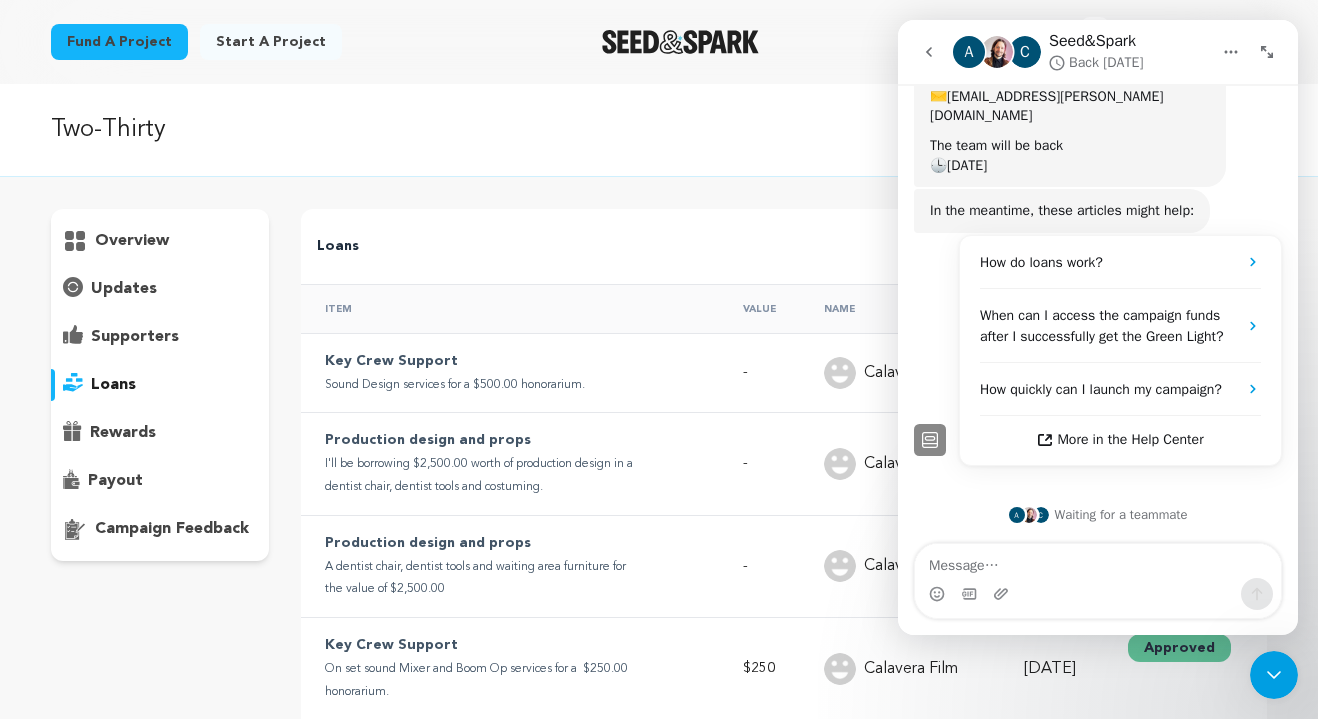 scroll, scrollTop: 234, scrollLeft: 0, axis: vertical 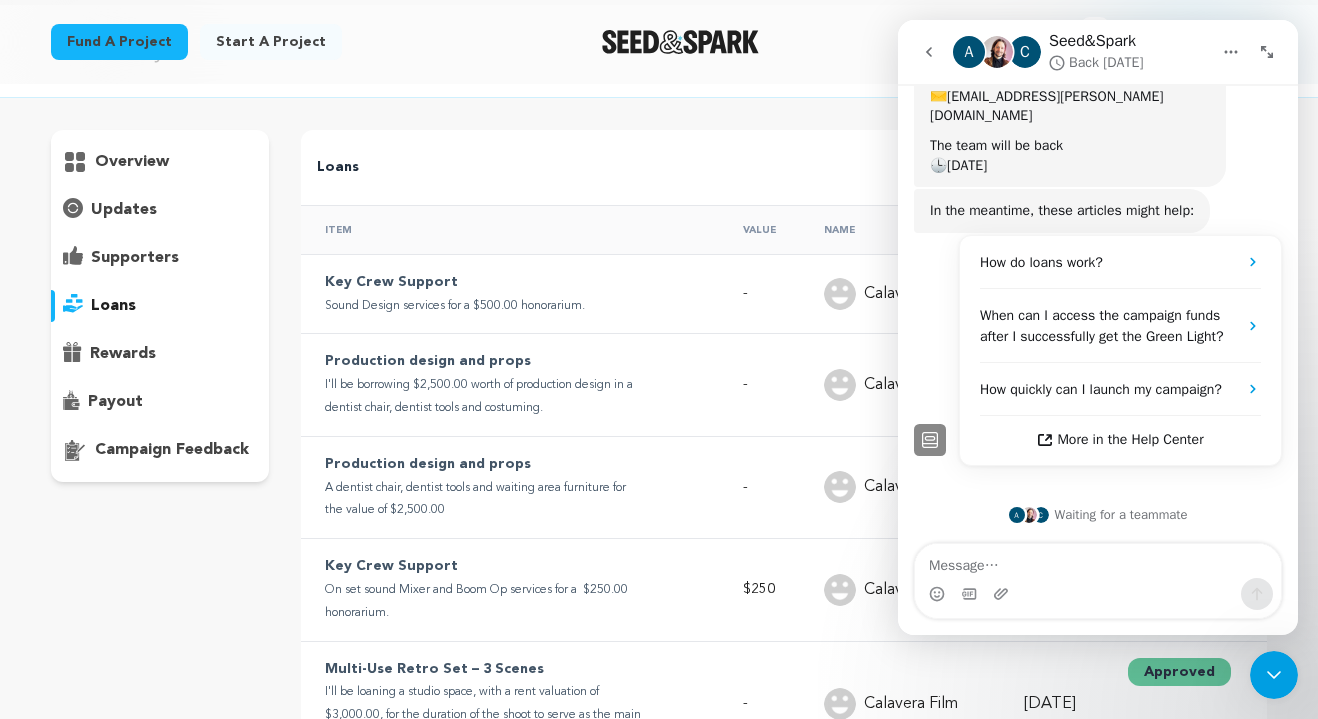 click at bounding box center [1098, 561] 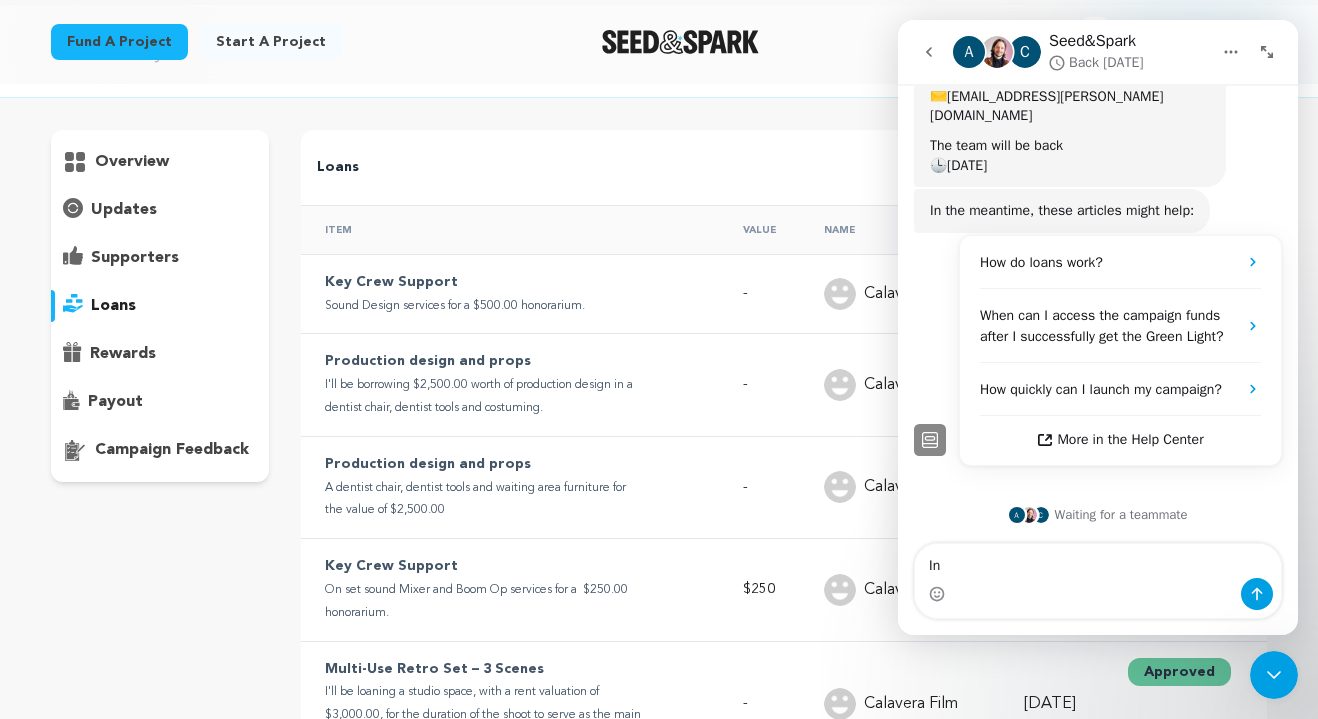 type on "I" 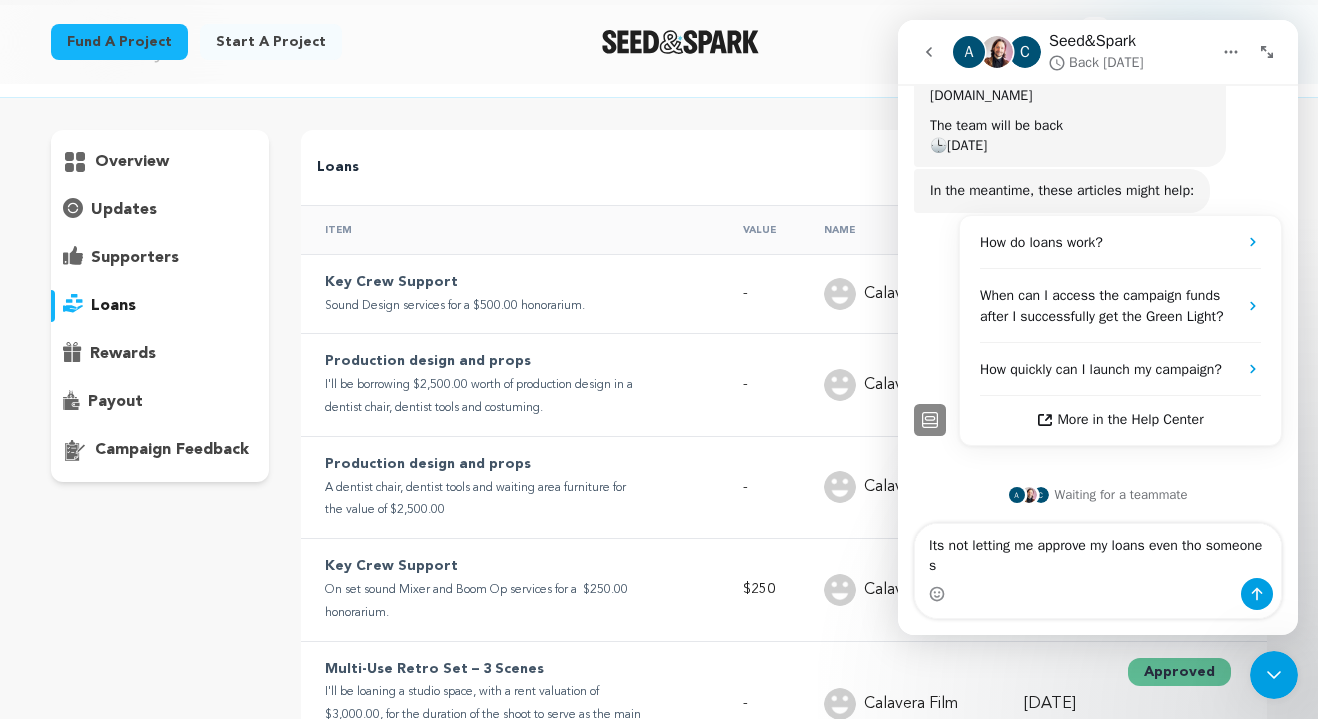 scroll, scrollTop: 254, scrollLeft: 0, axis: vertical 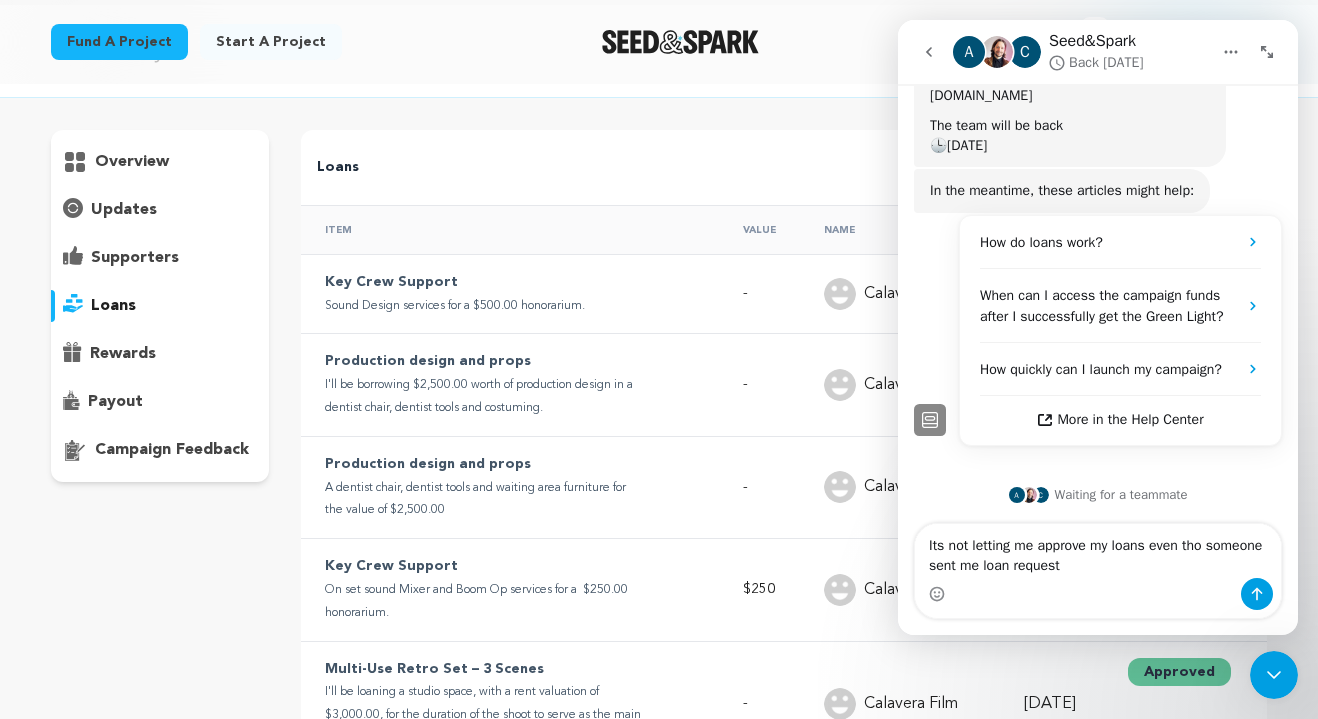 type on "Its not letting me approve my loans even tho someone sent me loan requests" 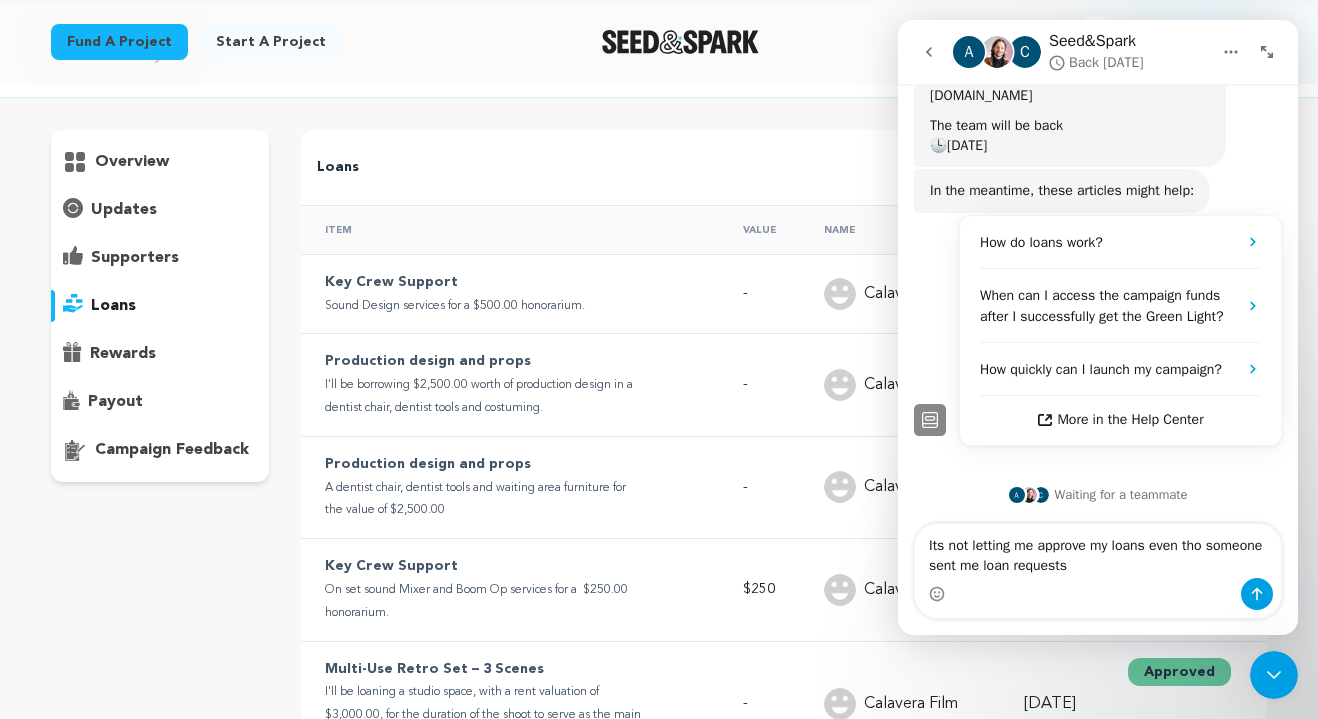 type 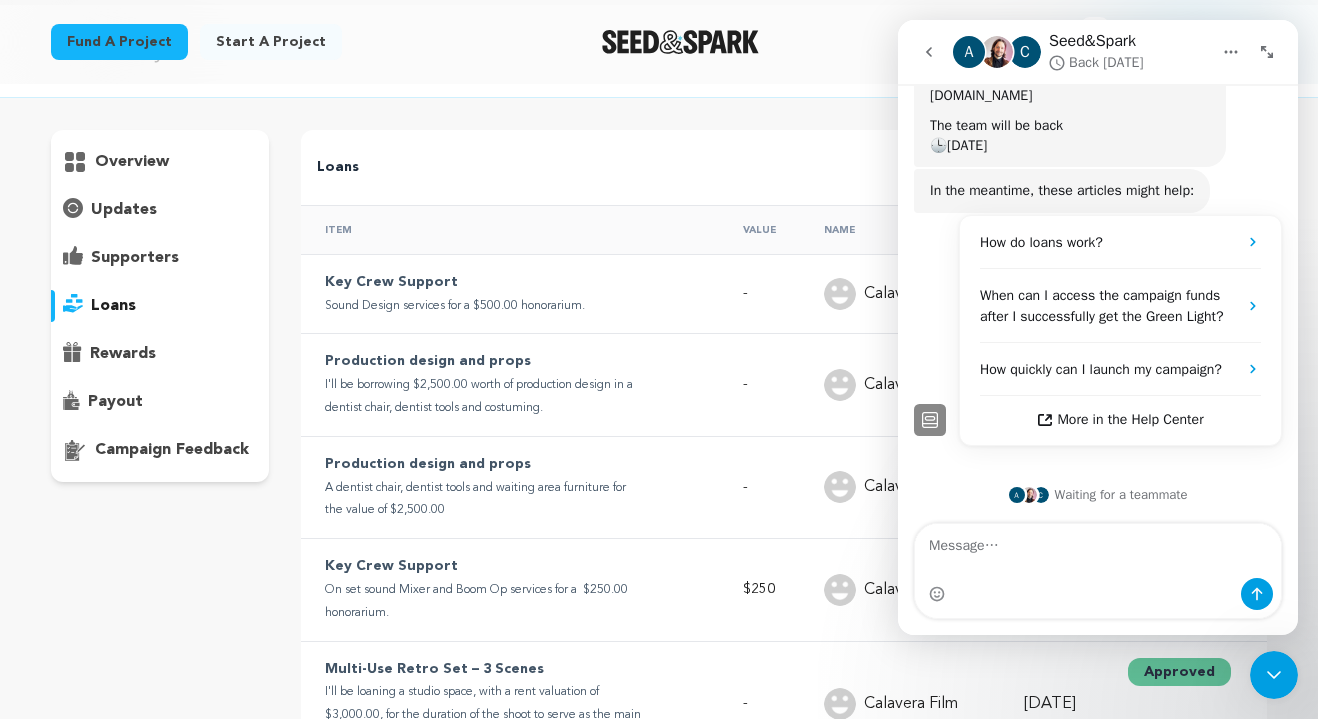 scroll, scrollTop: 313, scrollLeft: 0, axis: vertical 